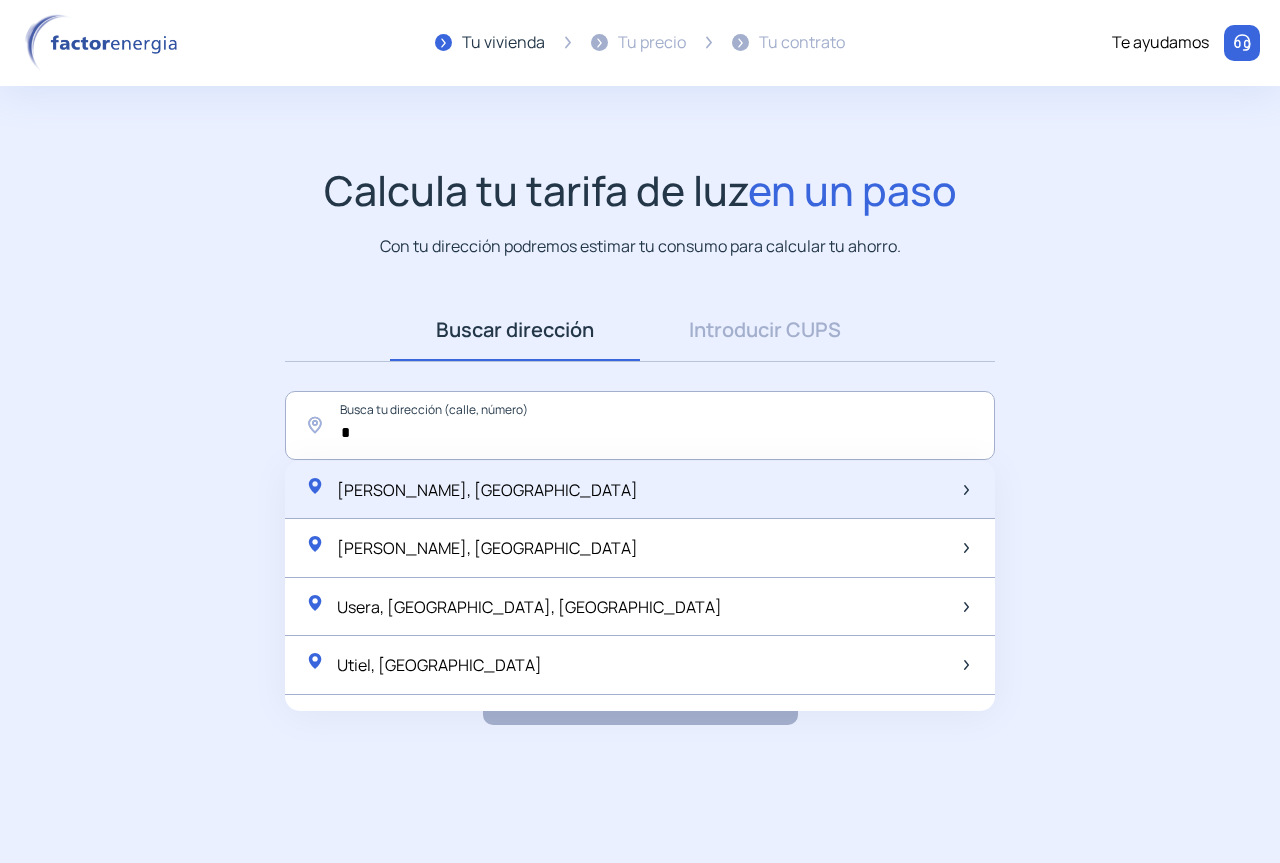 scroll, scrollTop: 0, scrollLeft: 0, axis: both 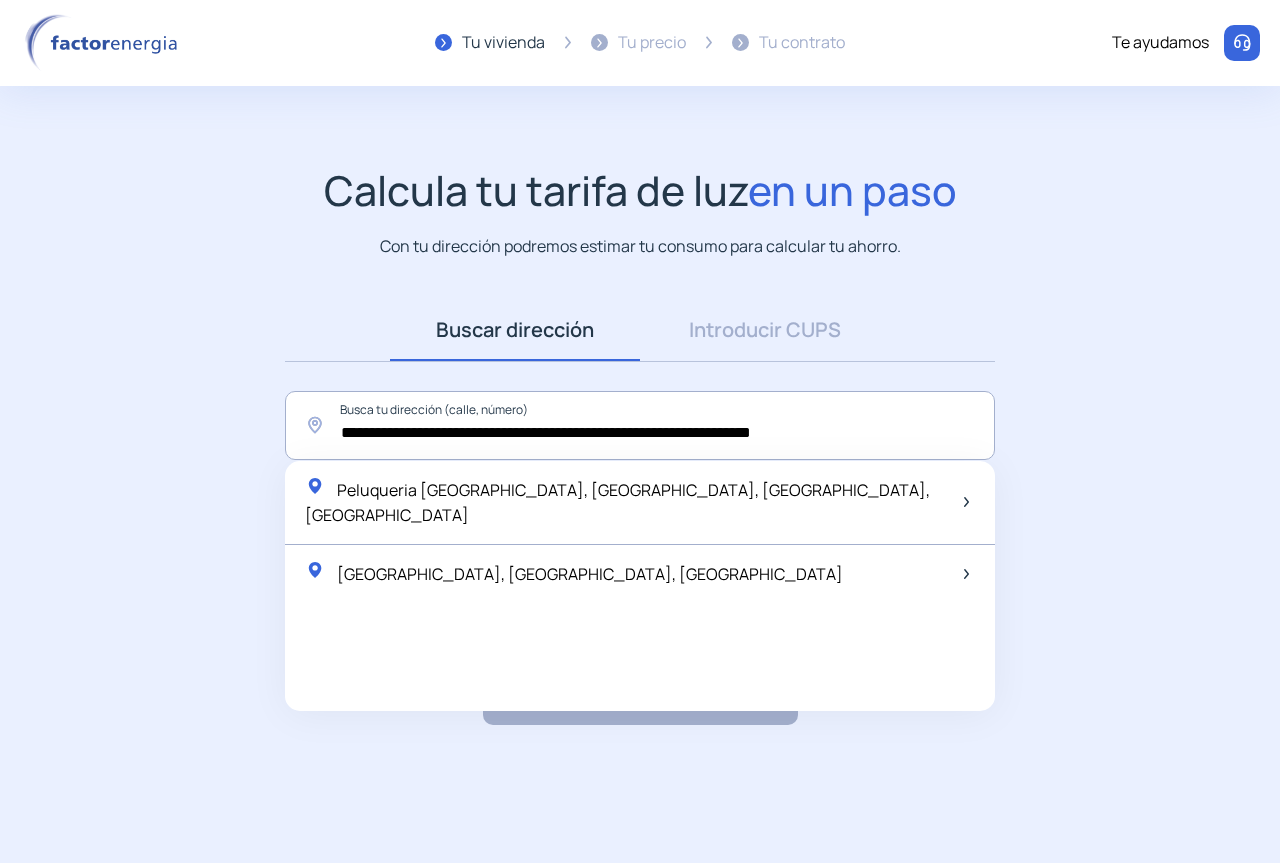 drag, startPoint x: 542, startPoint y: 429, endPoint x: 160, endPoint y: 393, distance: 383.6926 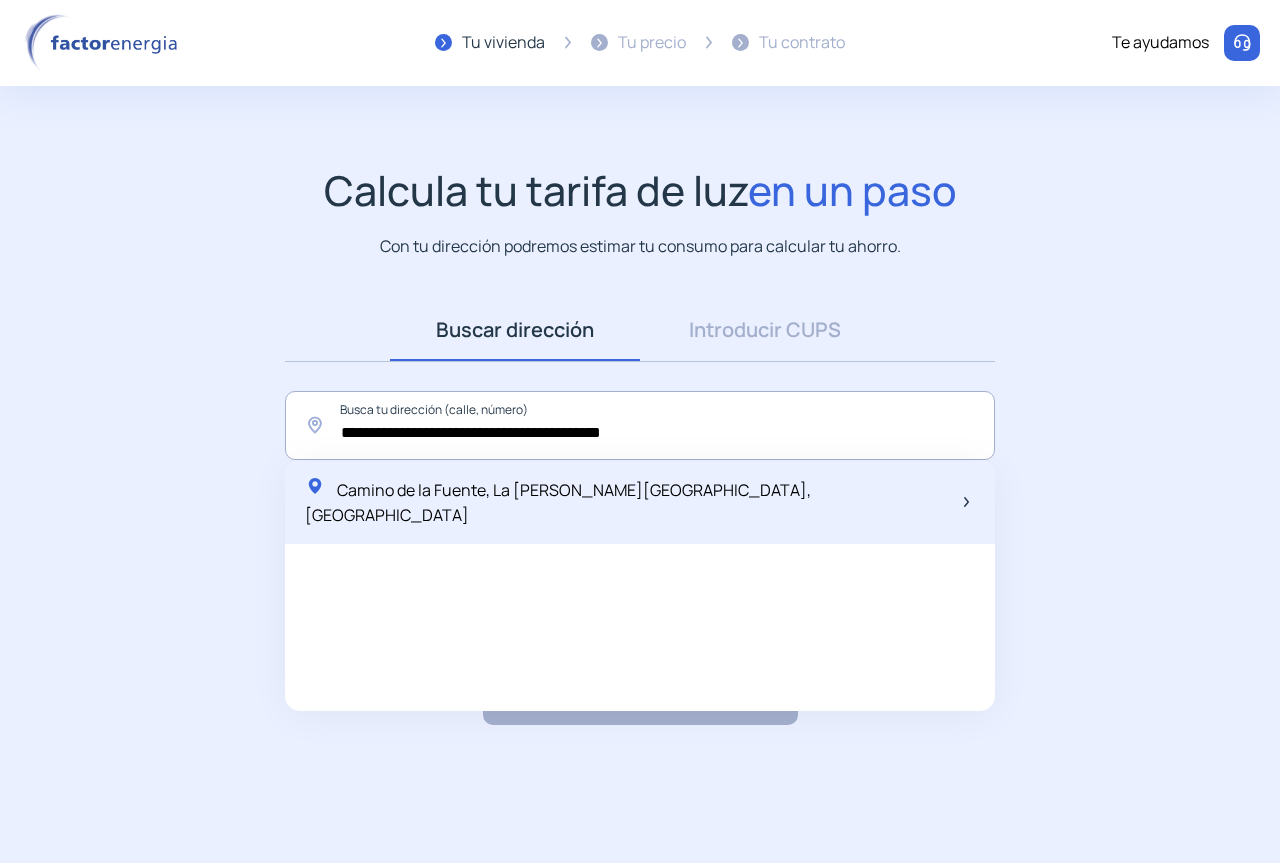 click on "Camino de la Fuente, La [PERSON_NAME][GEOGRAPHIC_DATA], [GEOGRAPHIC_DATA]" 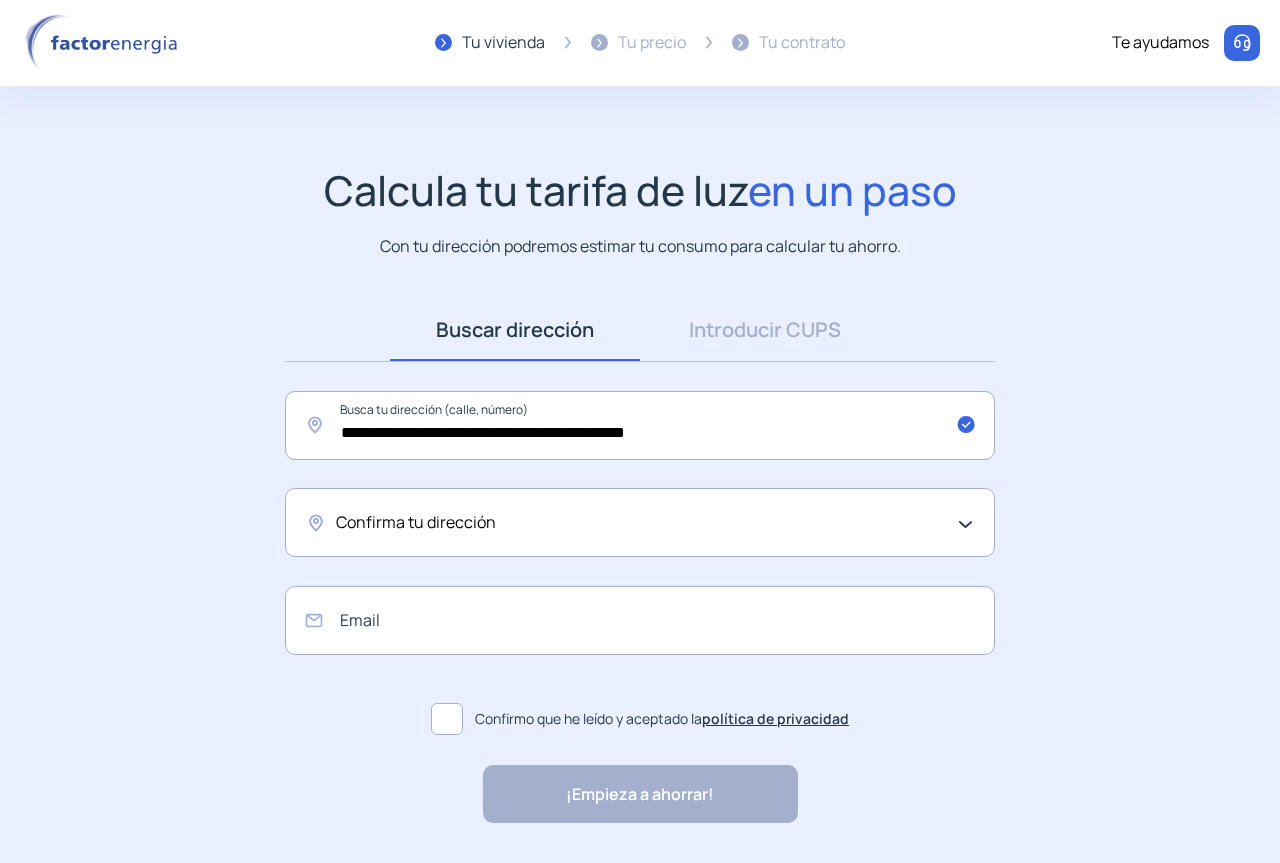 click on "Confirma tu dirección" 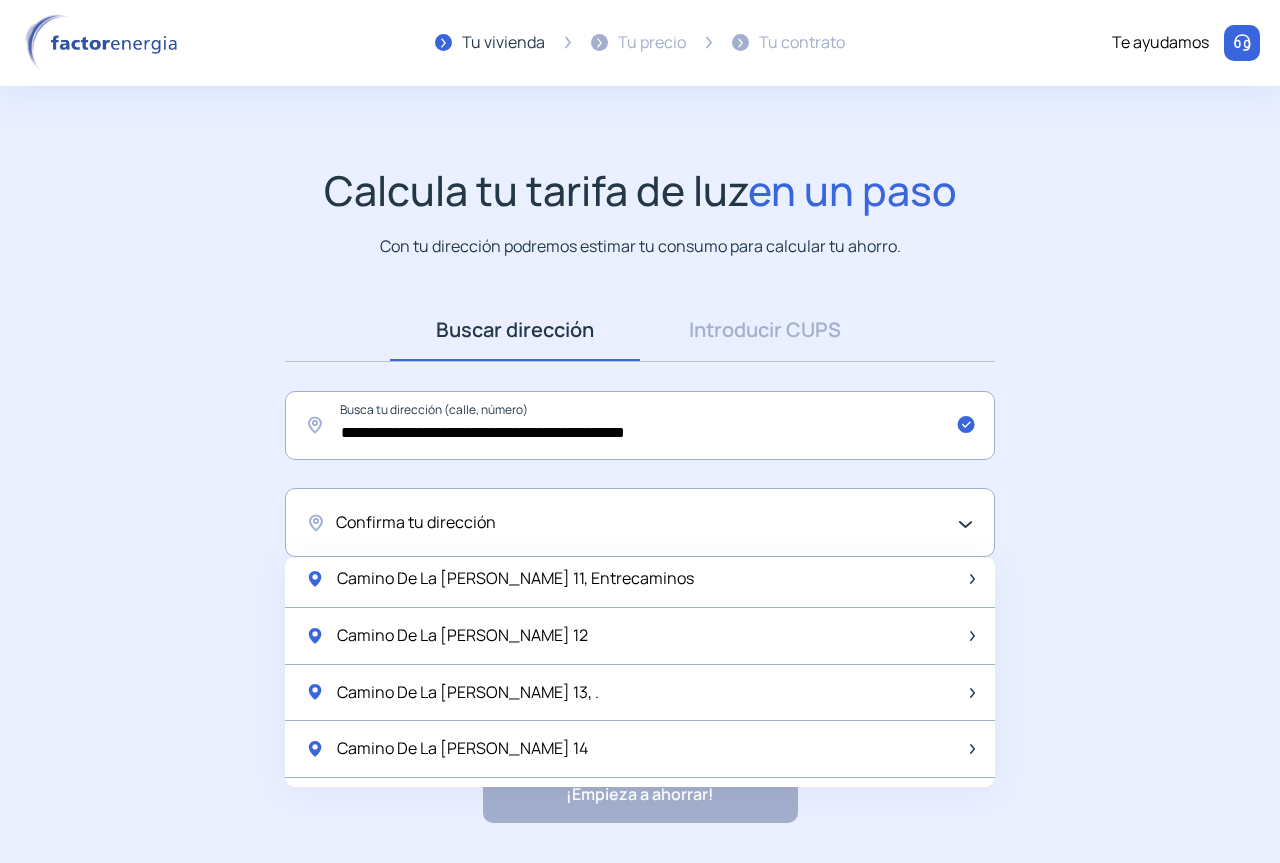 scroll, scrollTop: 2200, scrollLeft: 0, axis: vertical 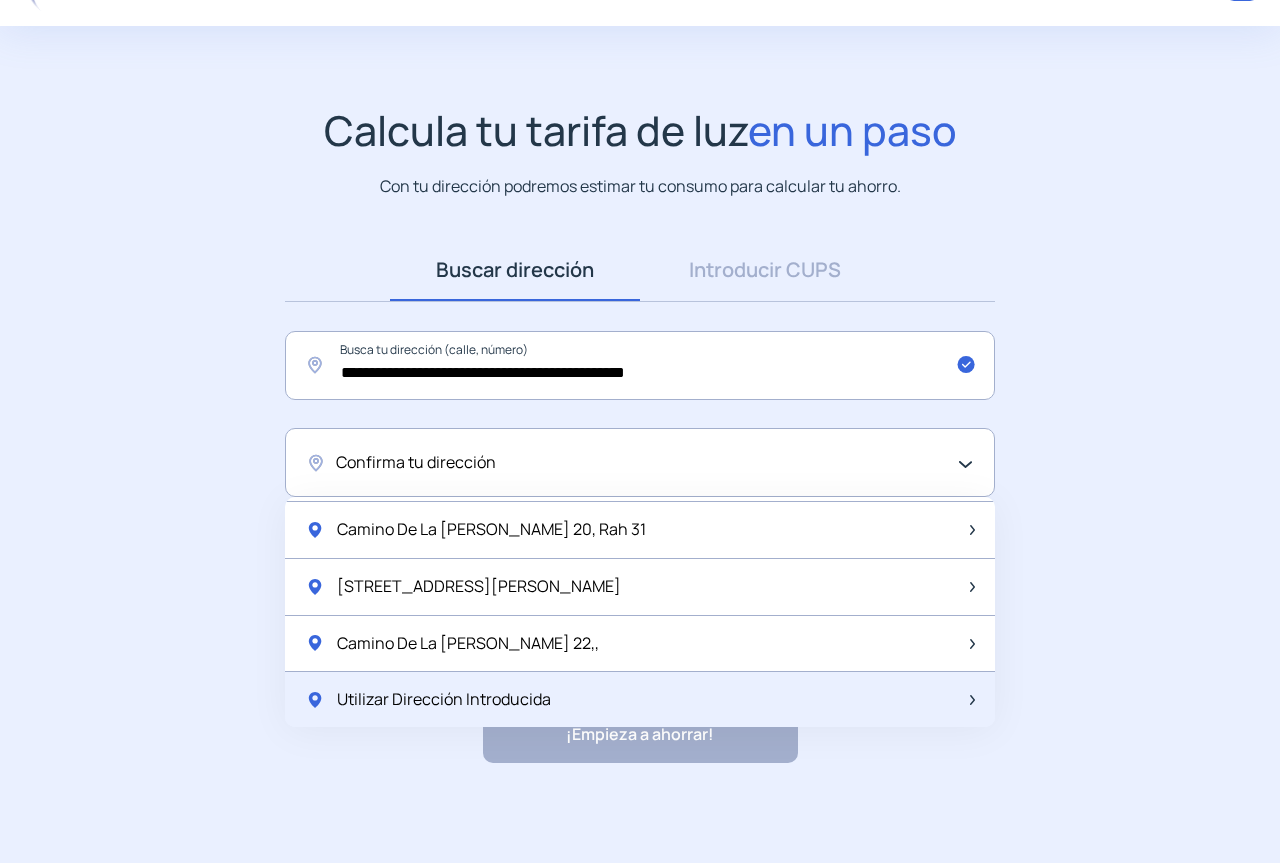 click on "Utilizar Dirección Introducida" 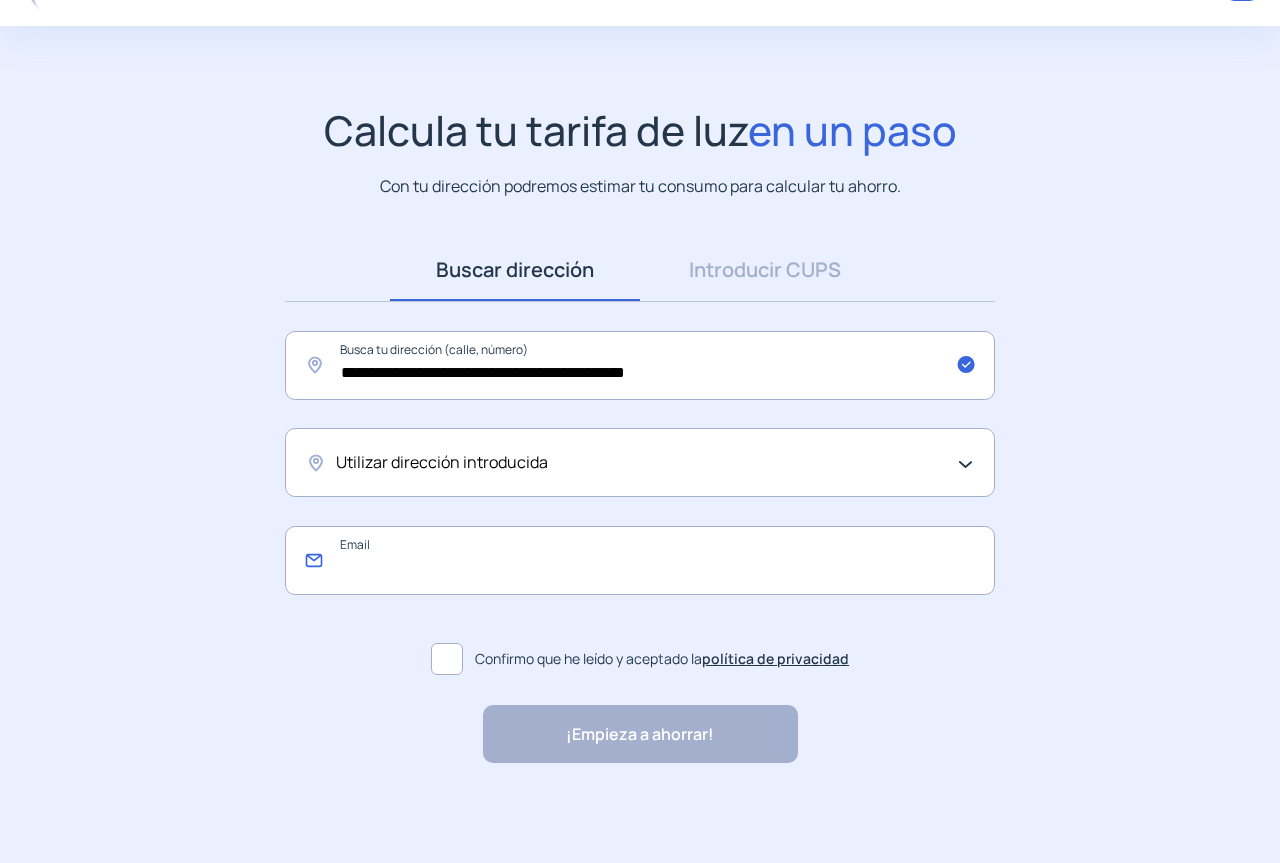 click 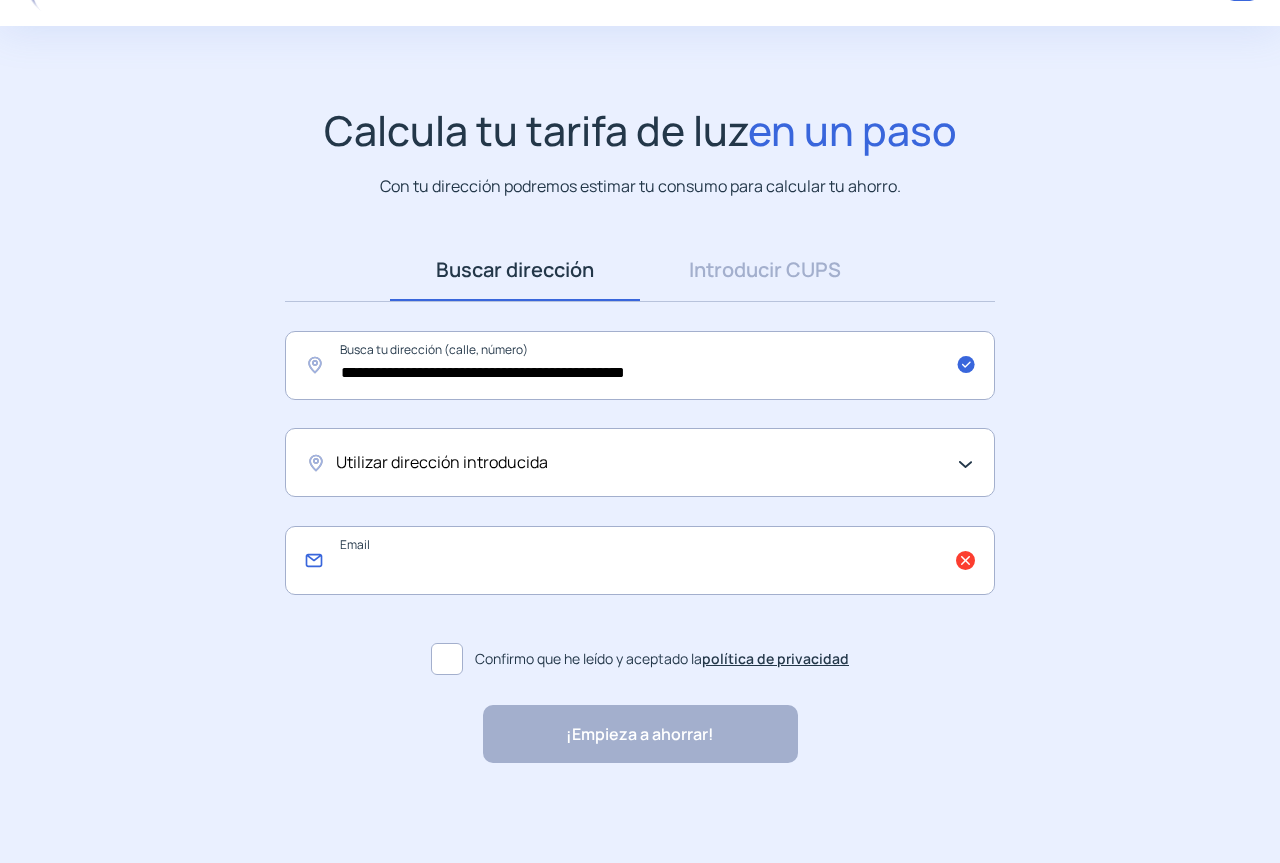 paste on "**********" 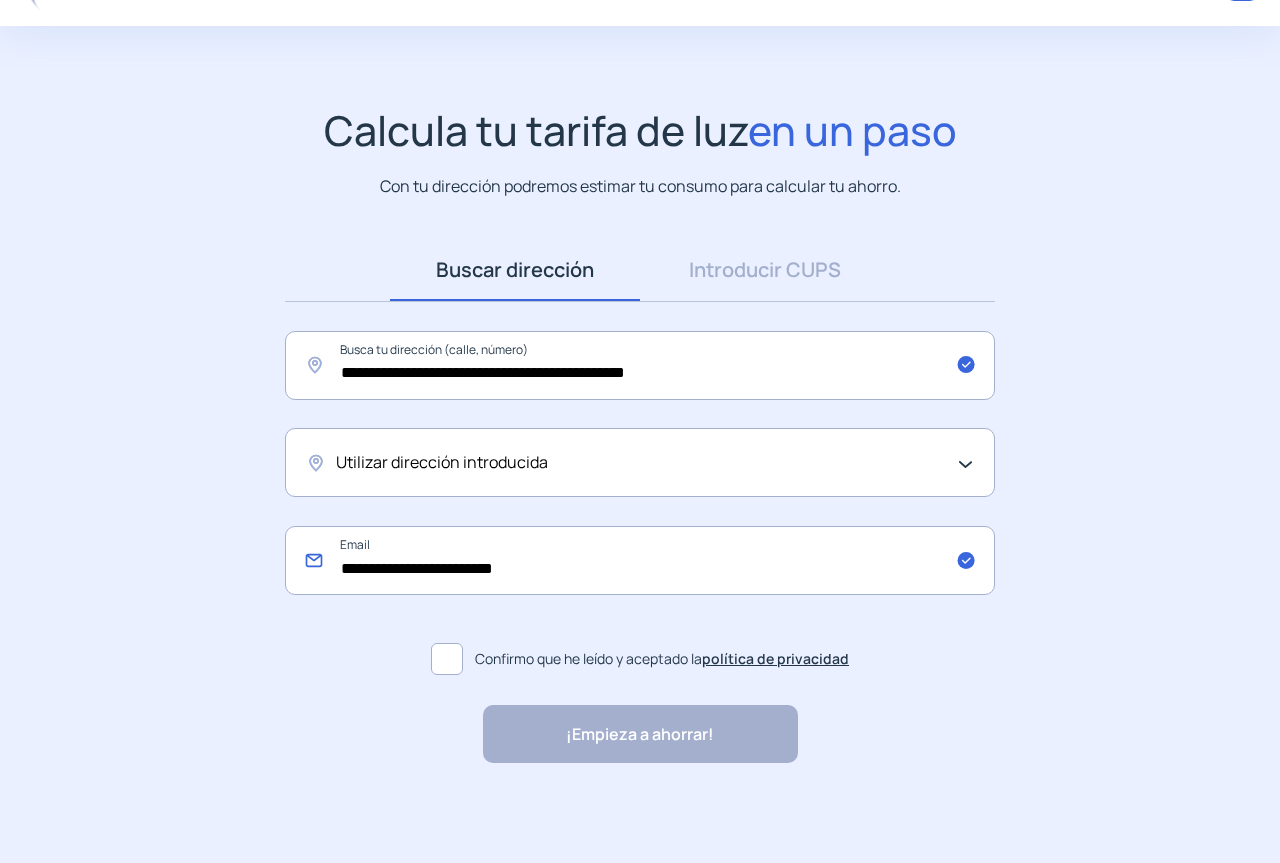 type on "**********" 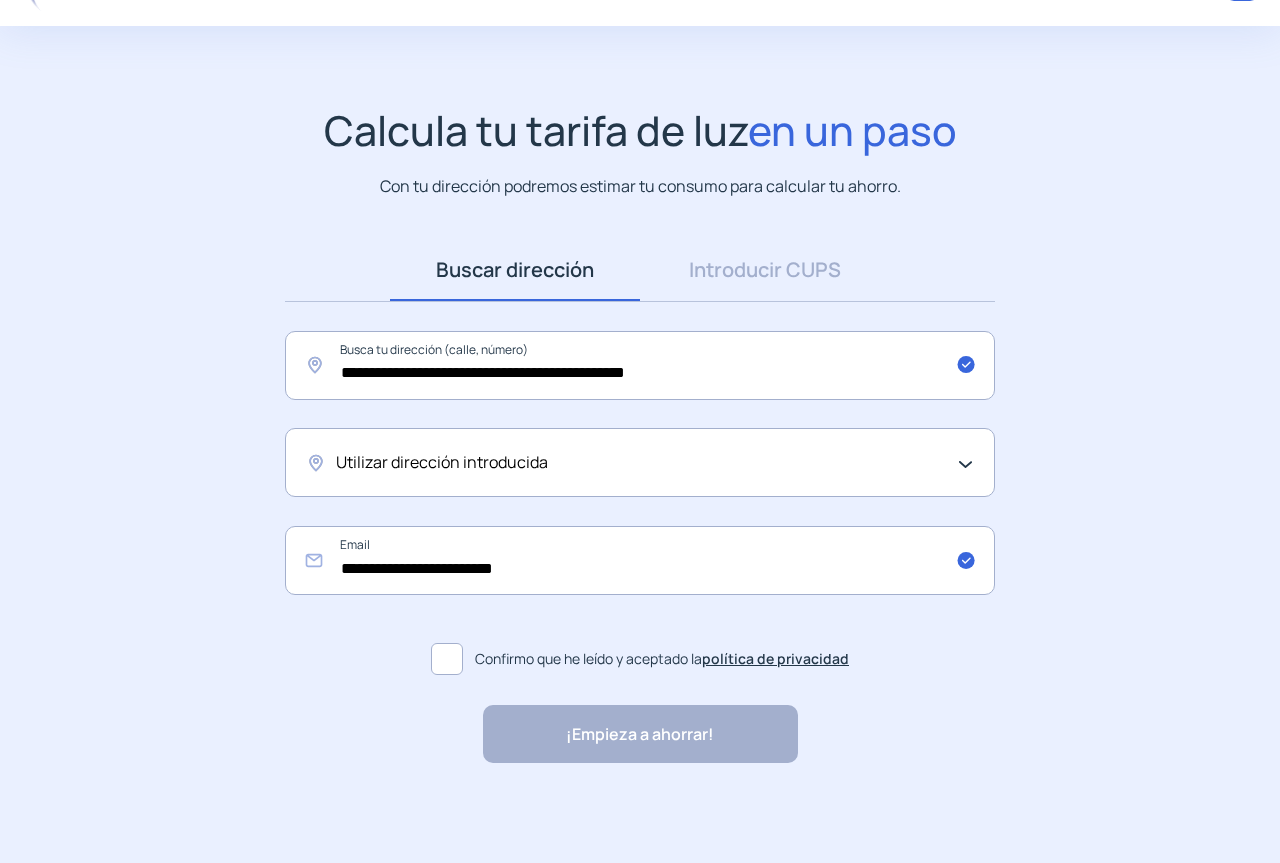 click 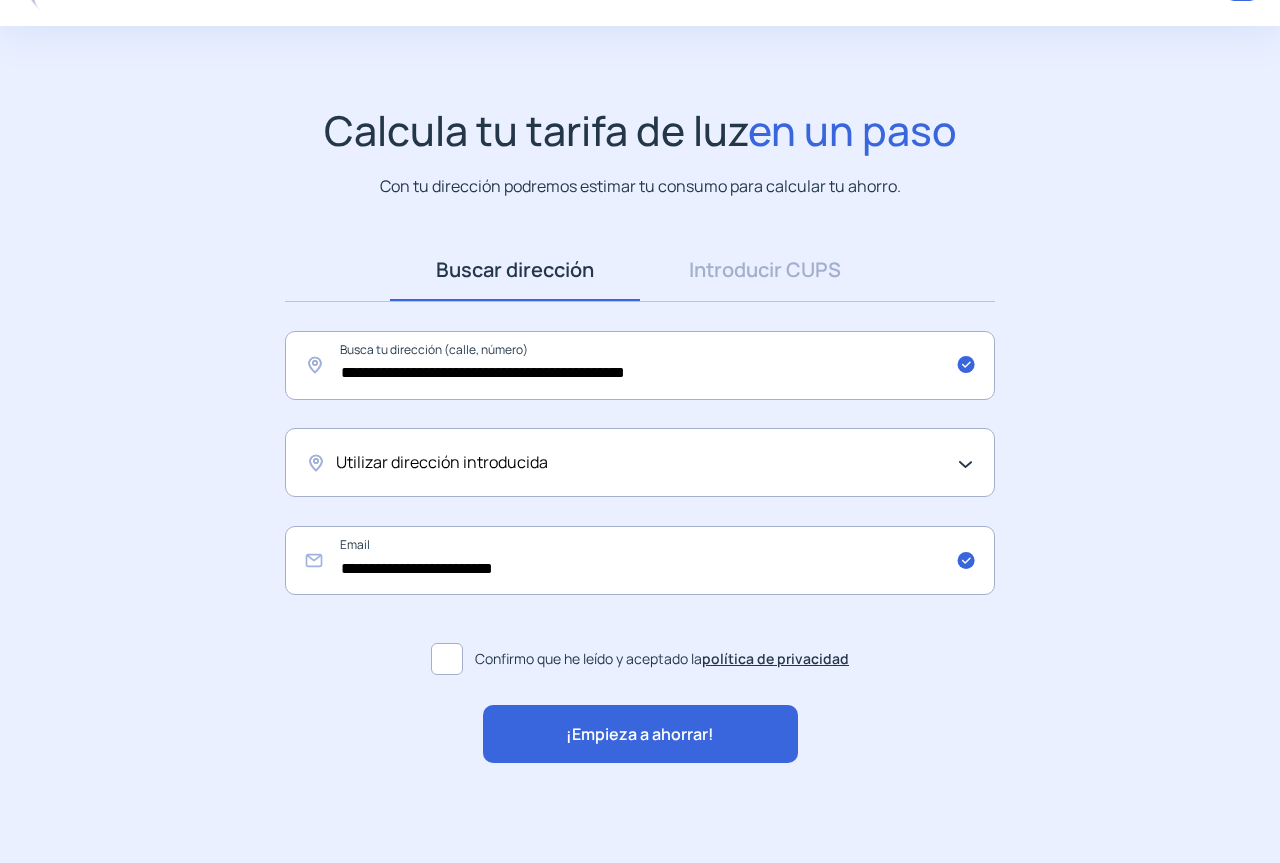 click on "¡Empieza a ahorrar!" 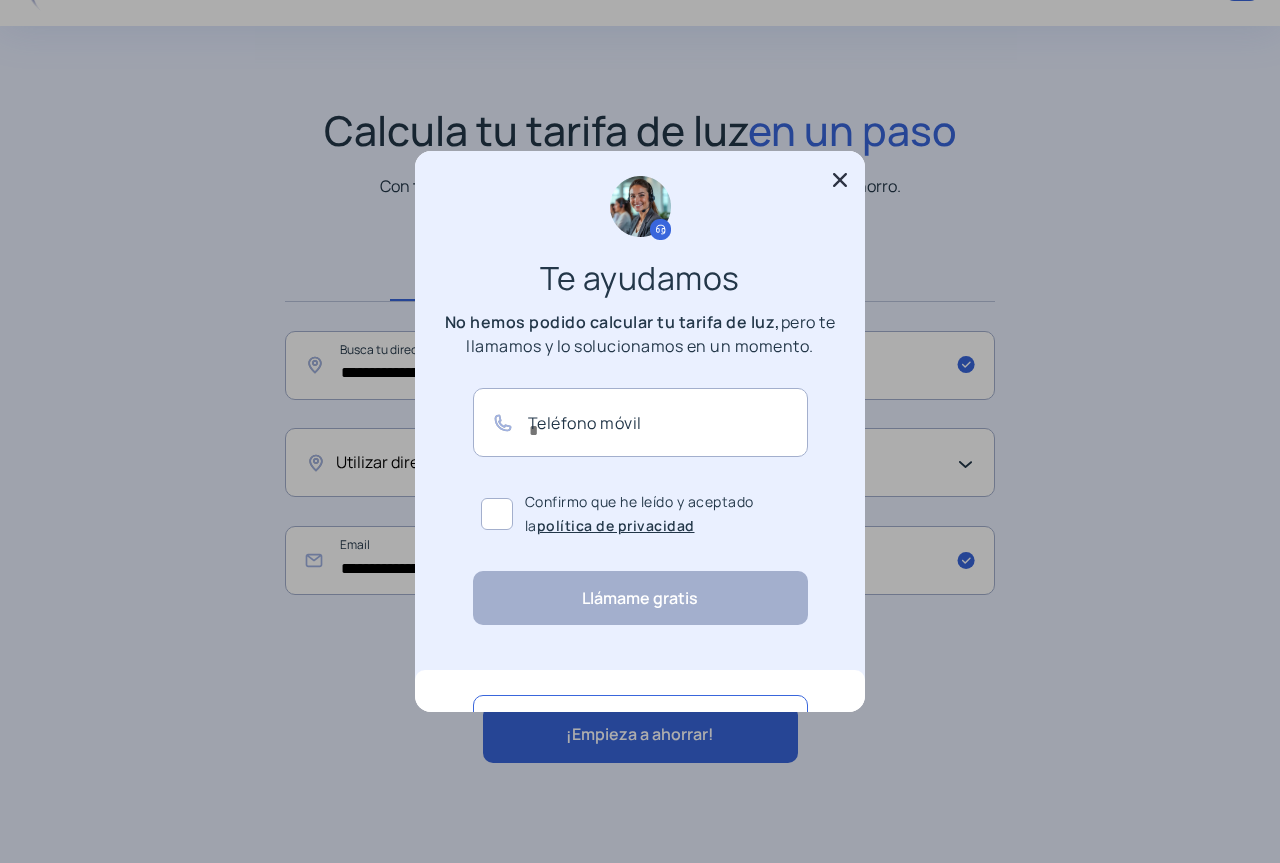 scroll, scrollTop: 0, scrollLeft: 0, axis: both 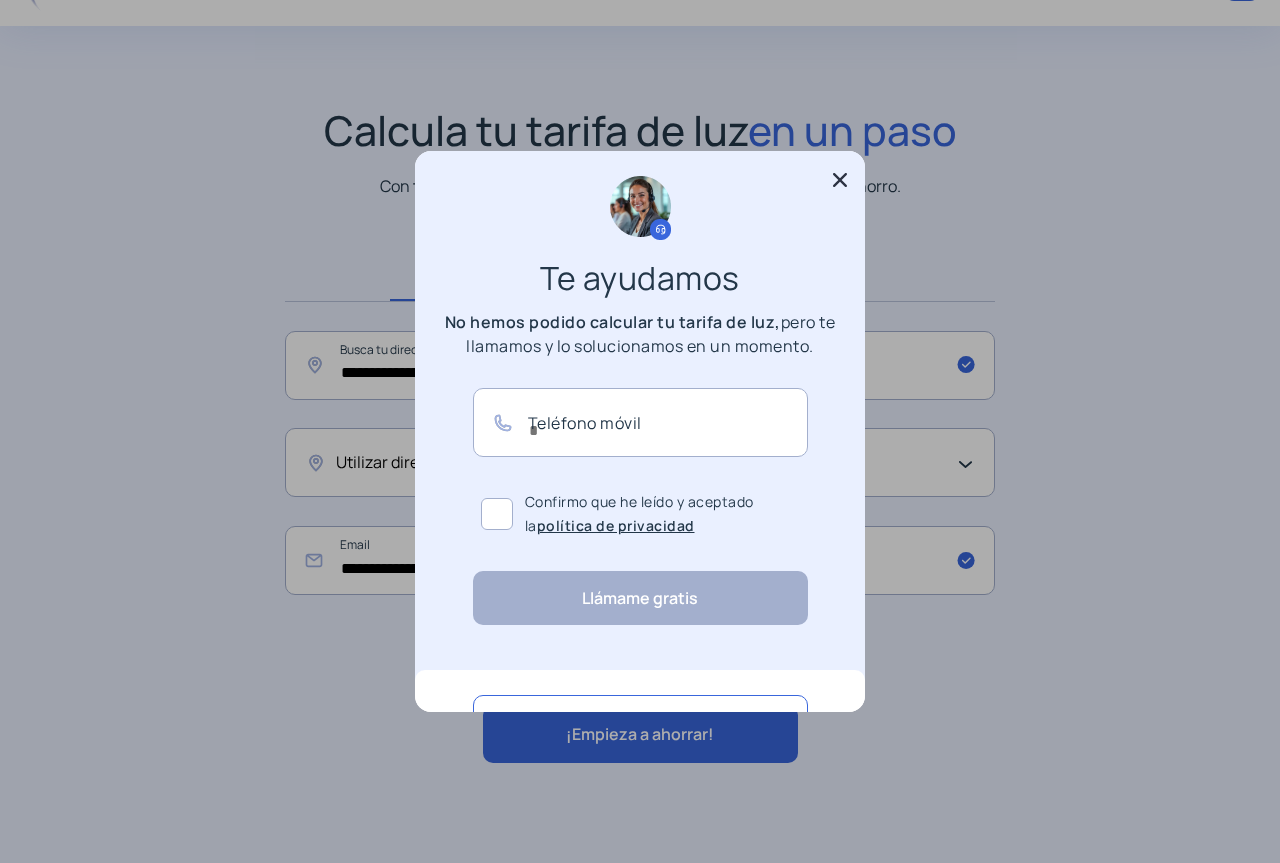 click 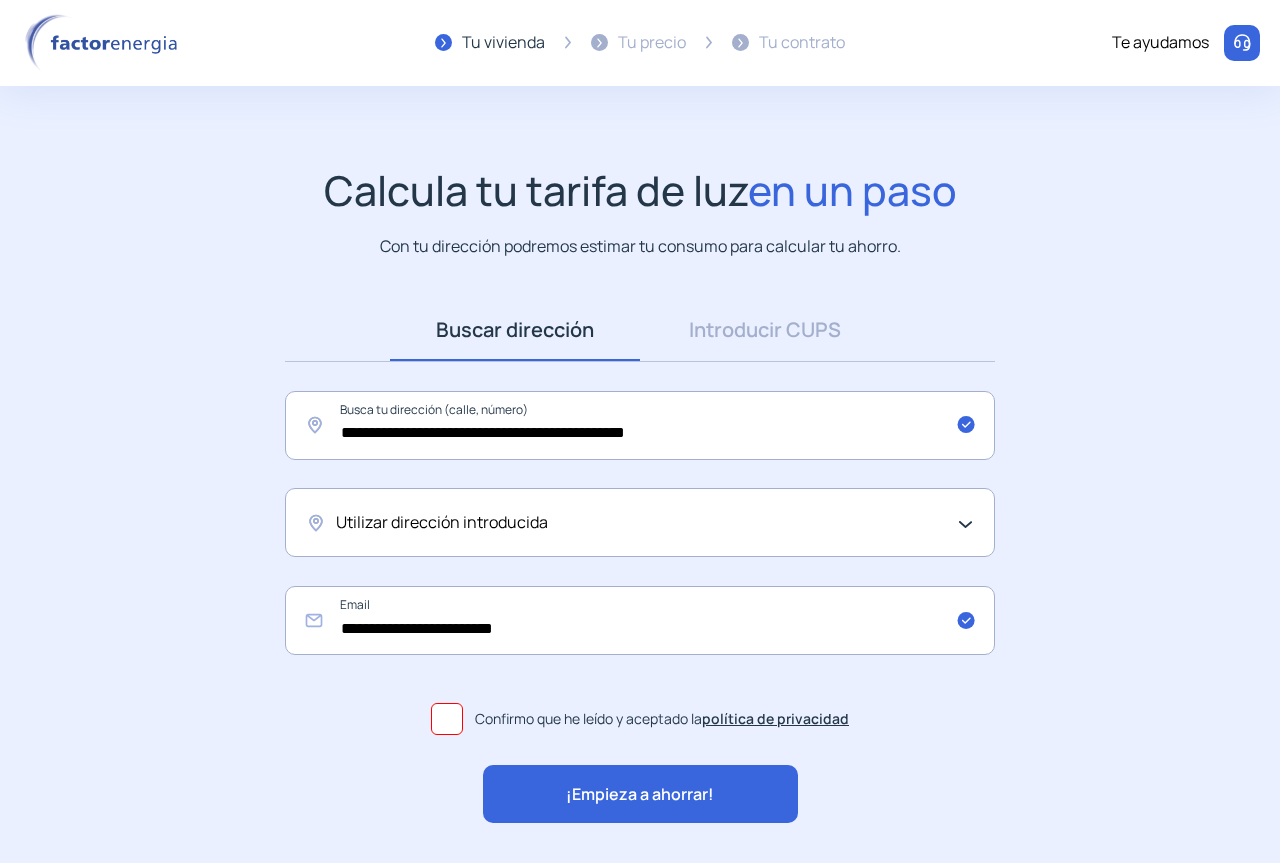 scroll, scrollTop: 60, scrollLeft: 0, axis: vertical 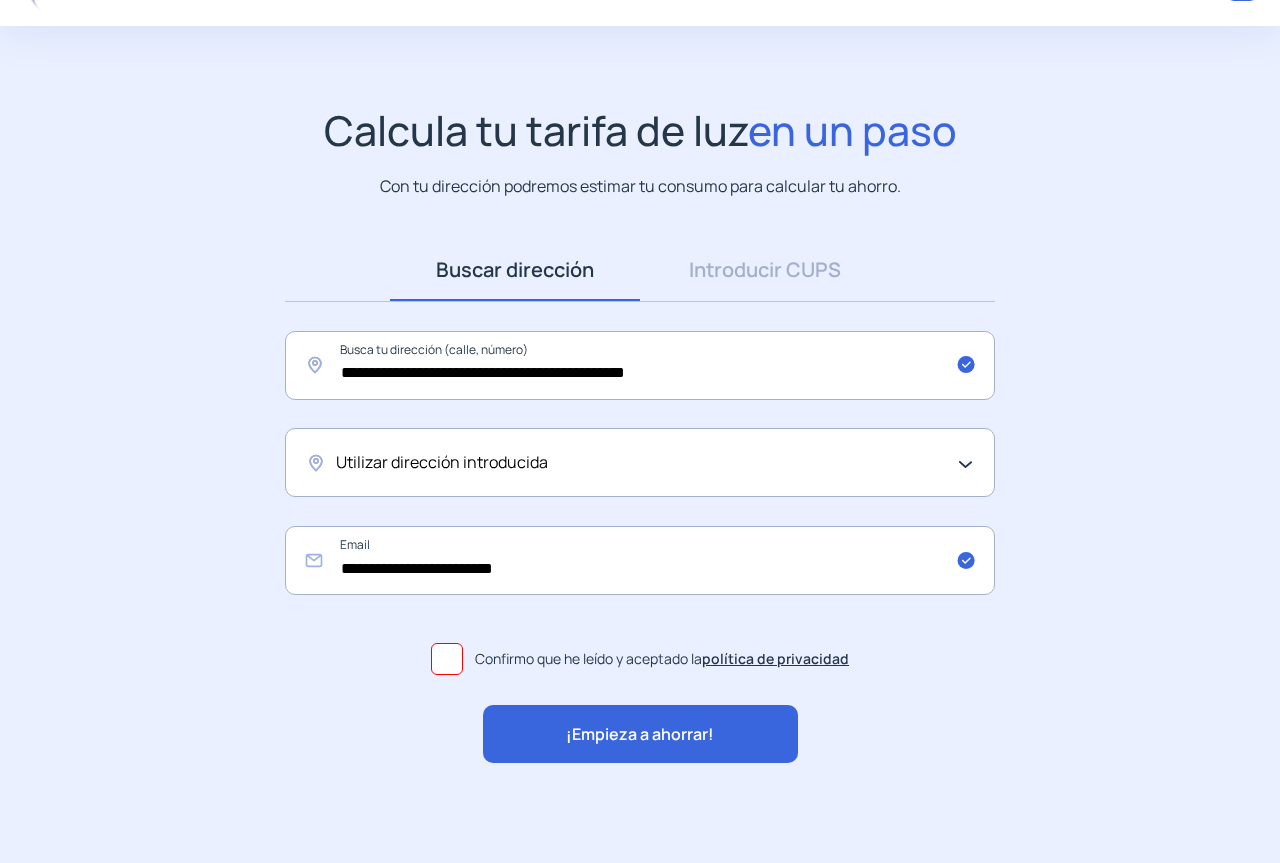 click on "Utilizar dirección introducida" 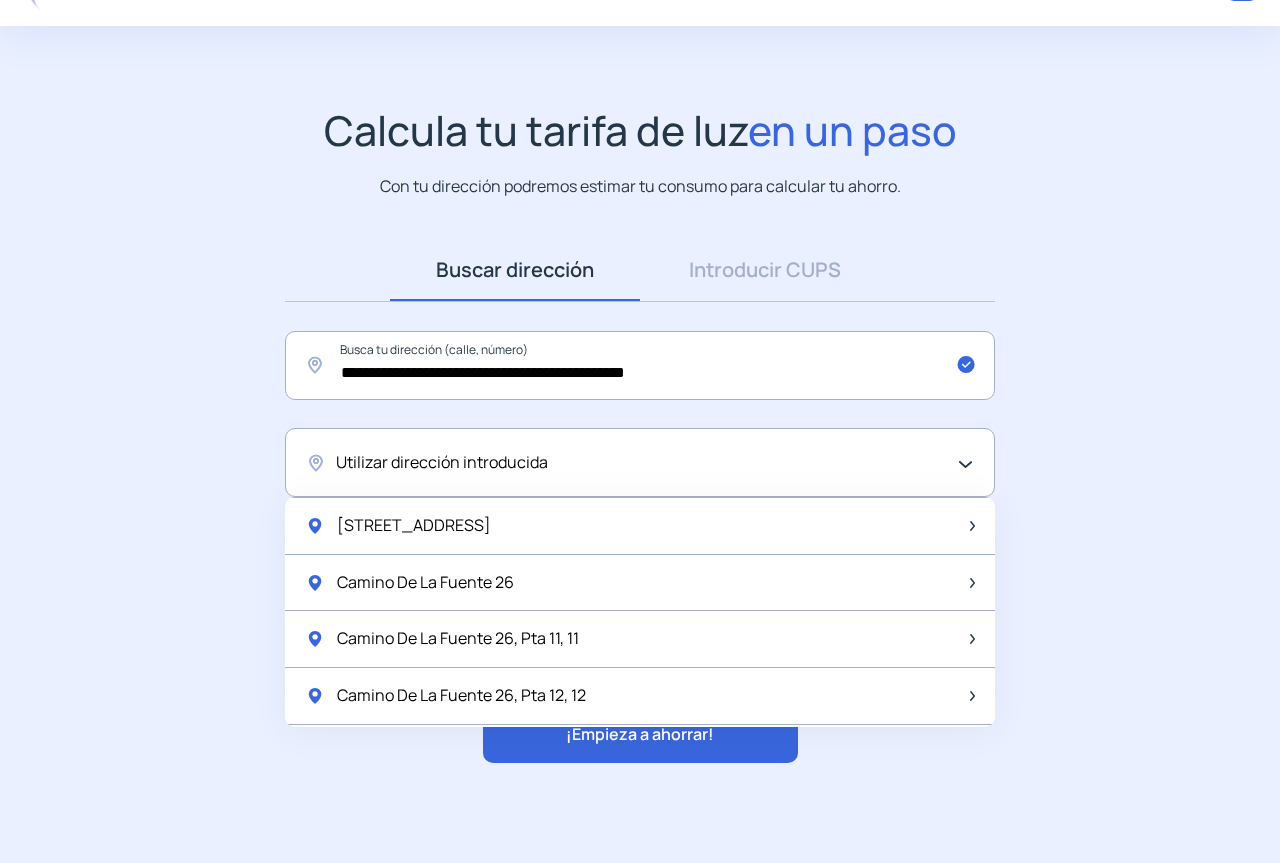 scroll, scrollTop: 200, scrollLeft: 0, axis: vertical 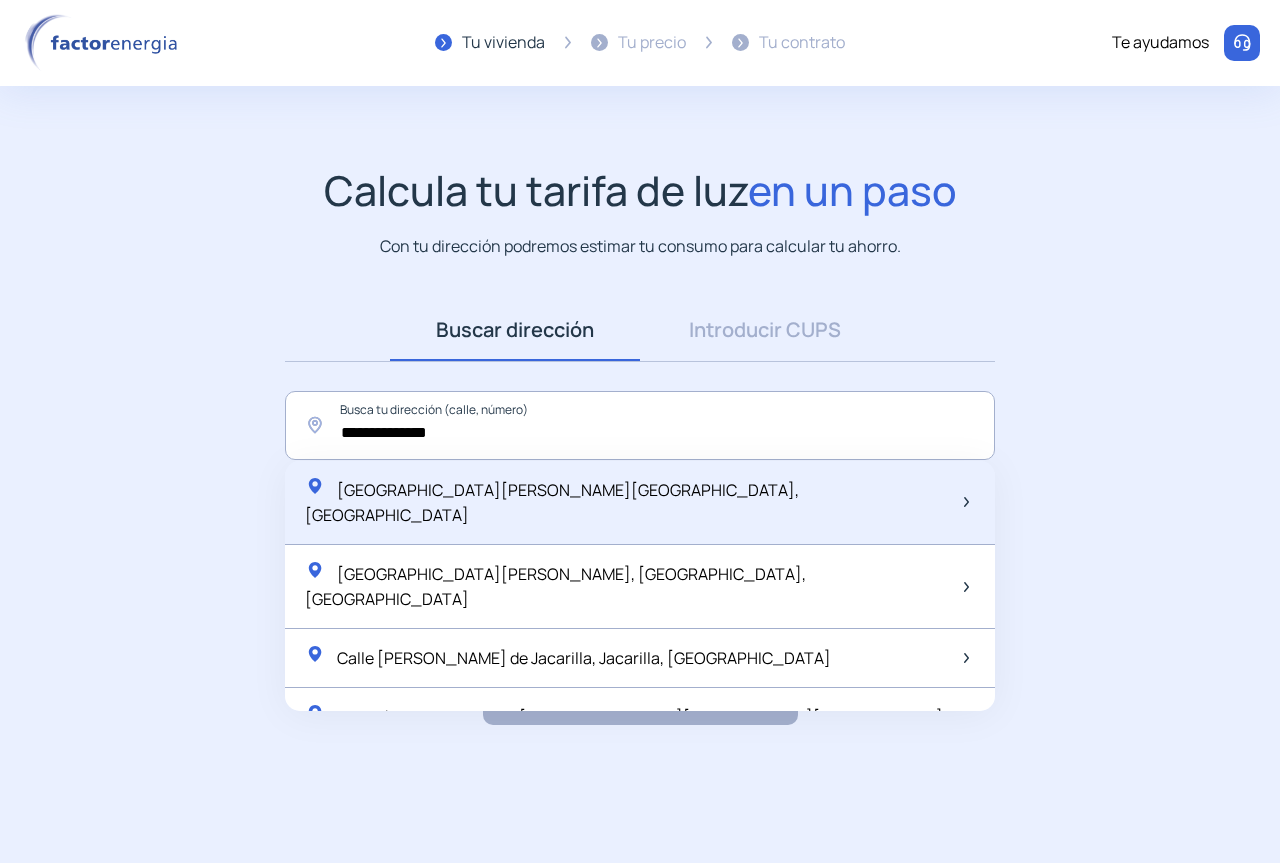 click on "Calle Conde, Jaén, España" 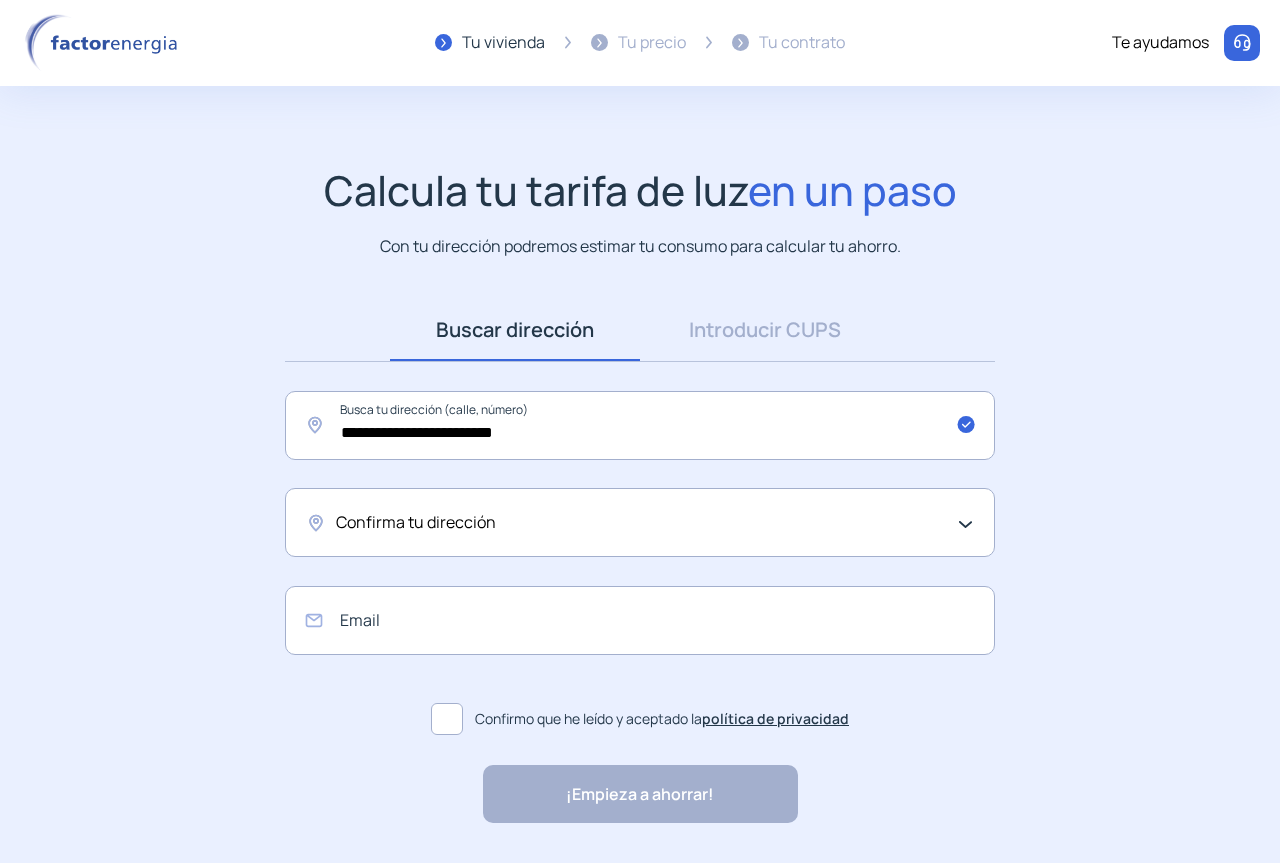 click on "Confirma tu dirección" 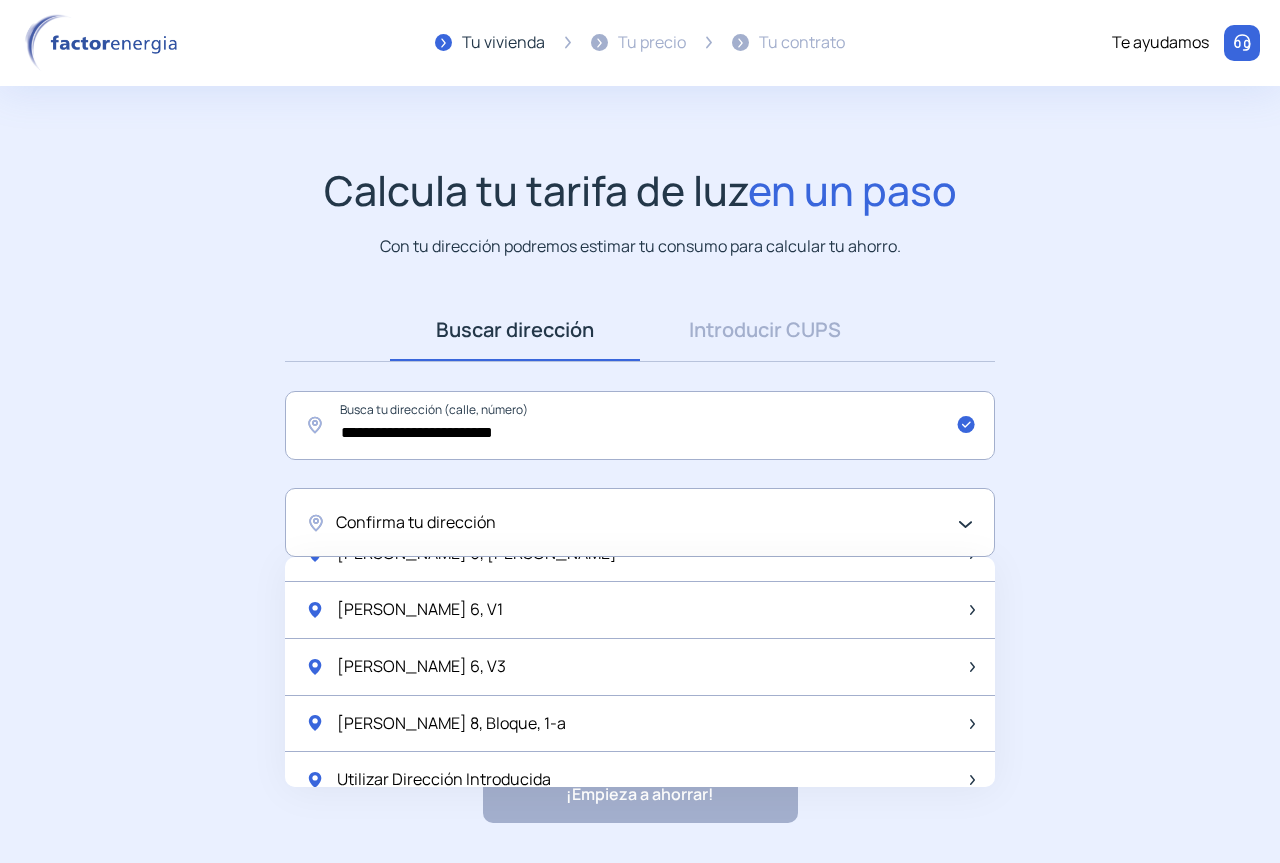 scroll, scrollTop: 2655, scrollLeft: 0, axis: vertical 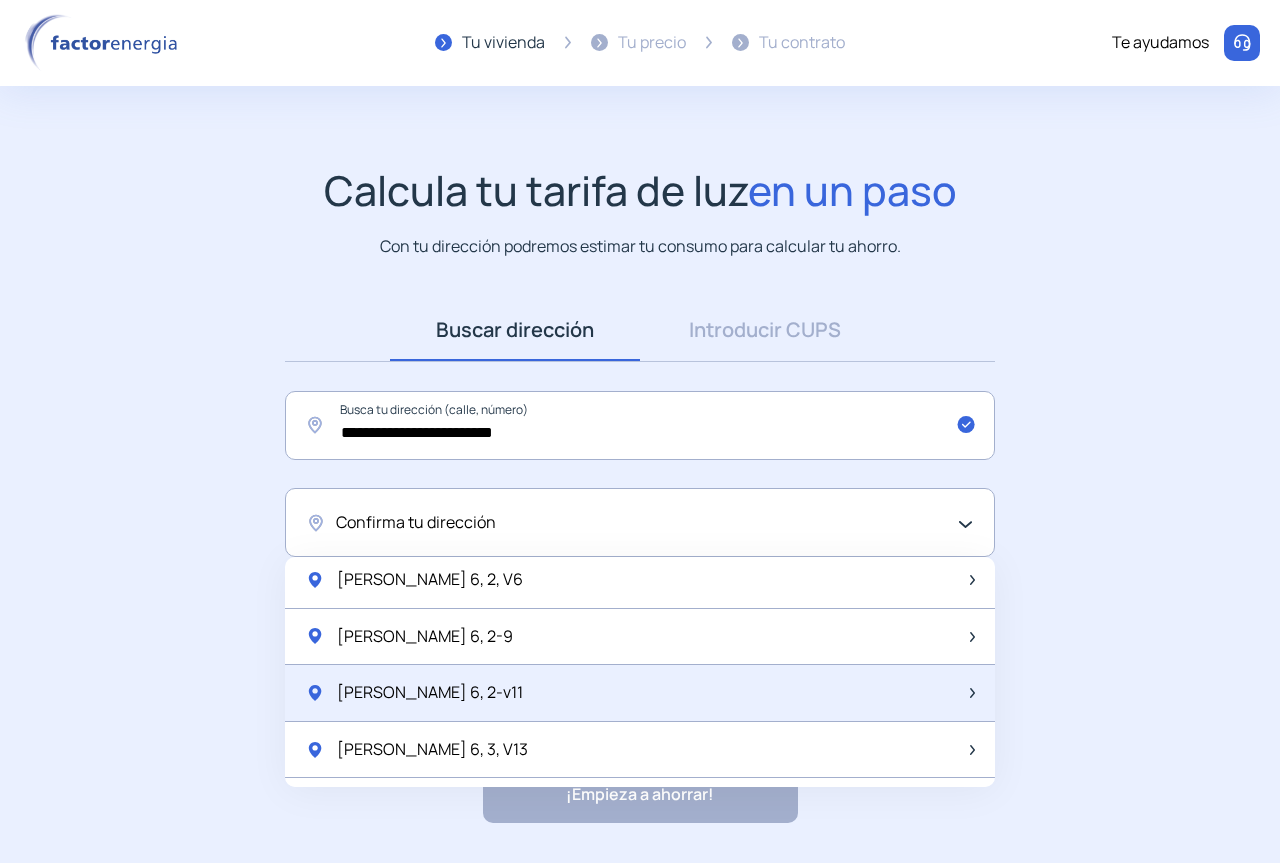 click on "Conde 6, 2-v11" 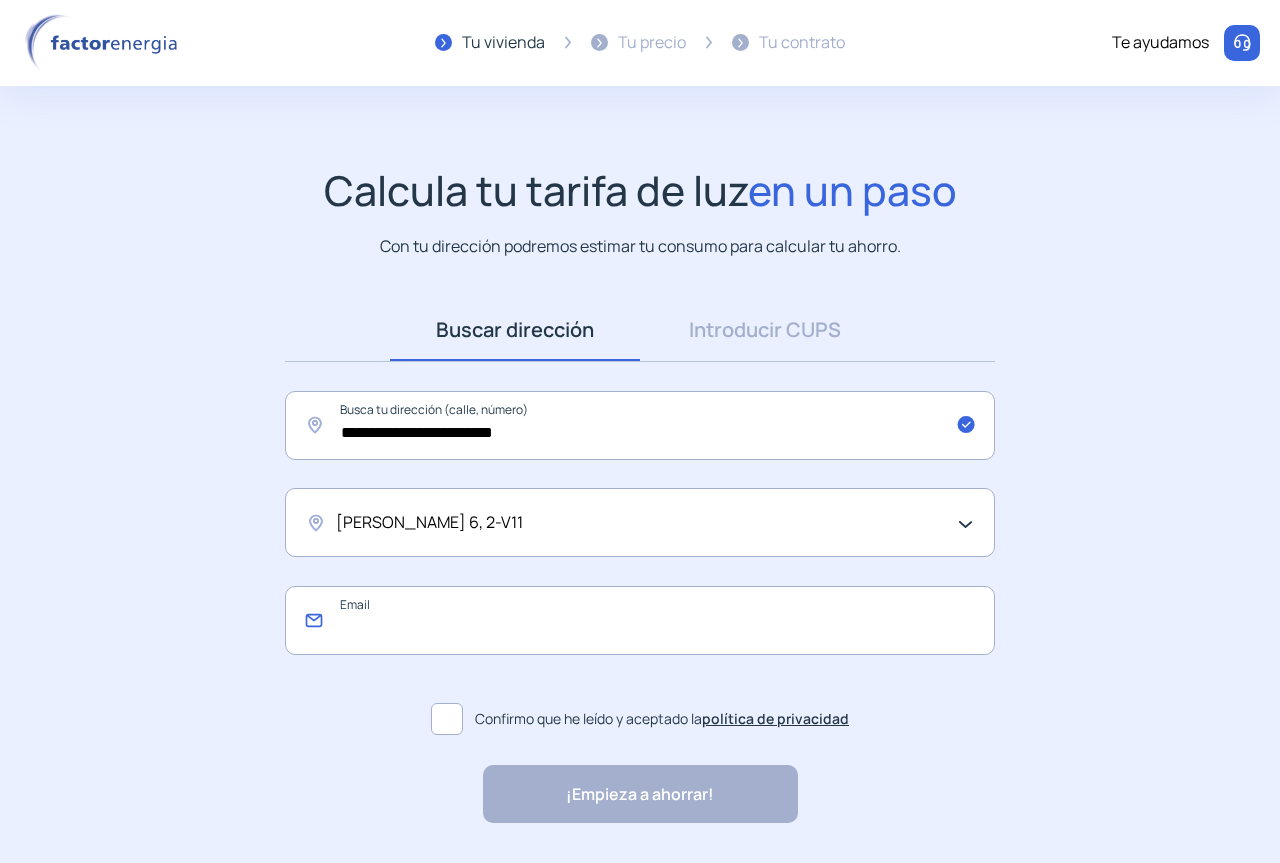click 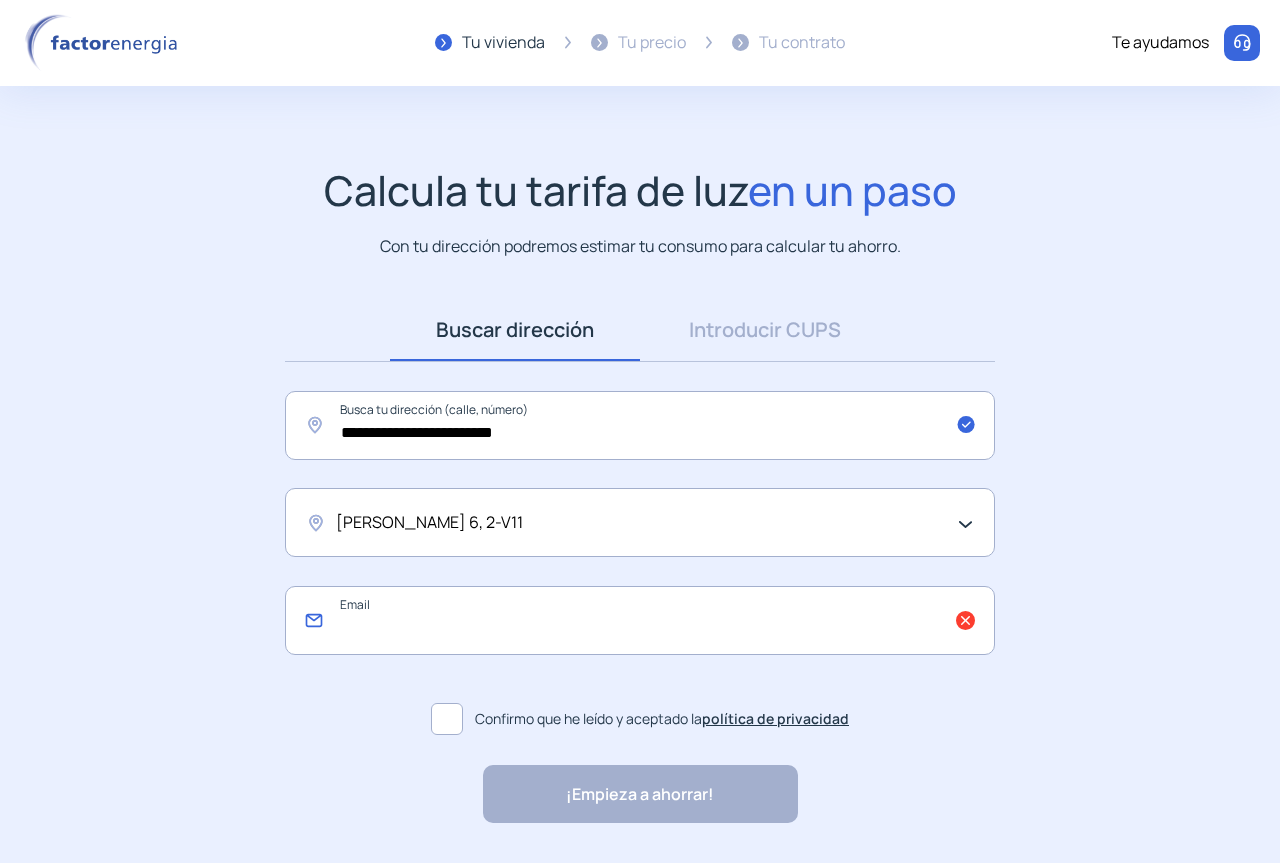 paste on "**********" 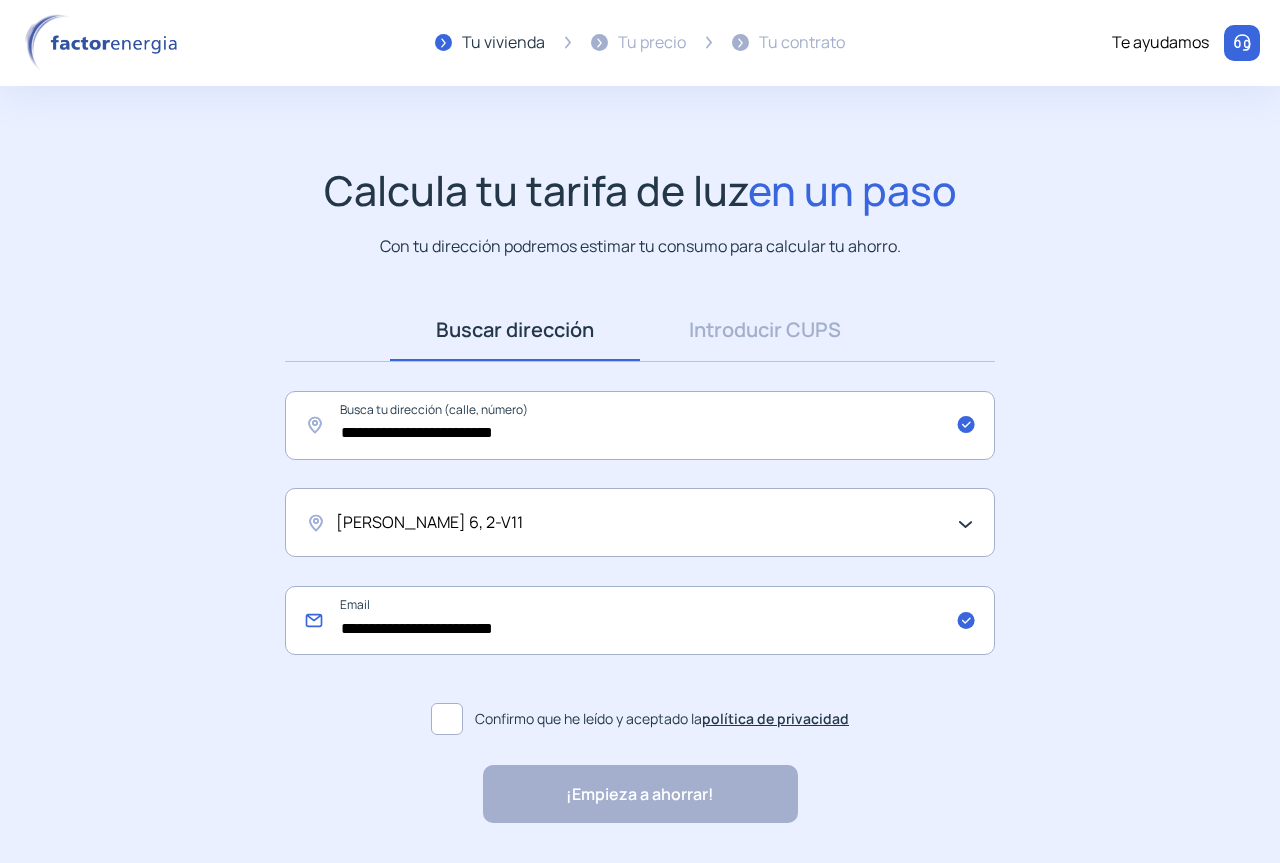 type on "**********" 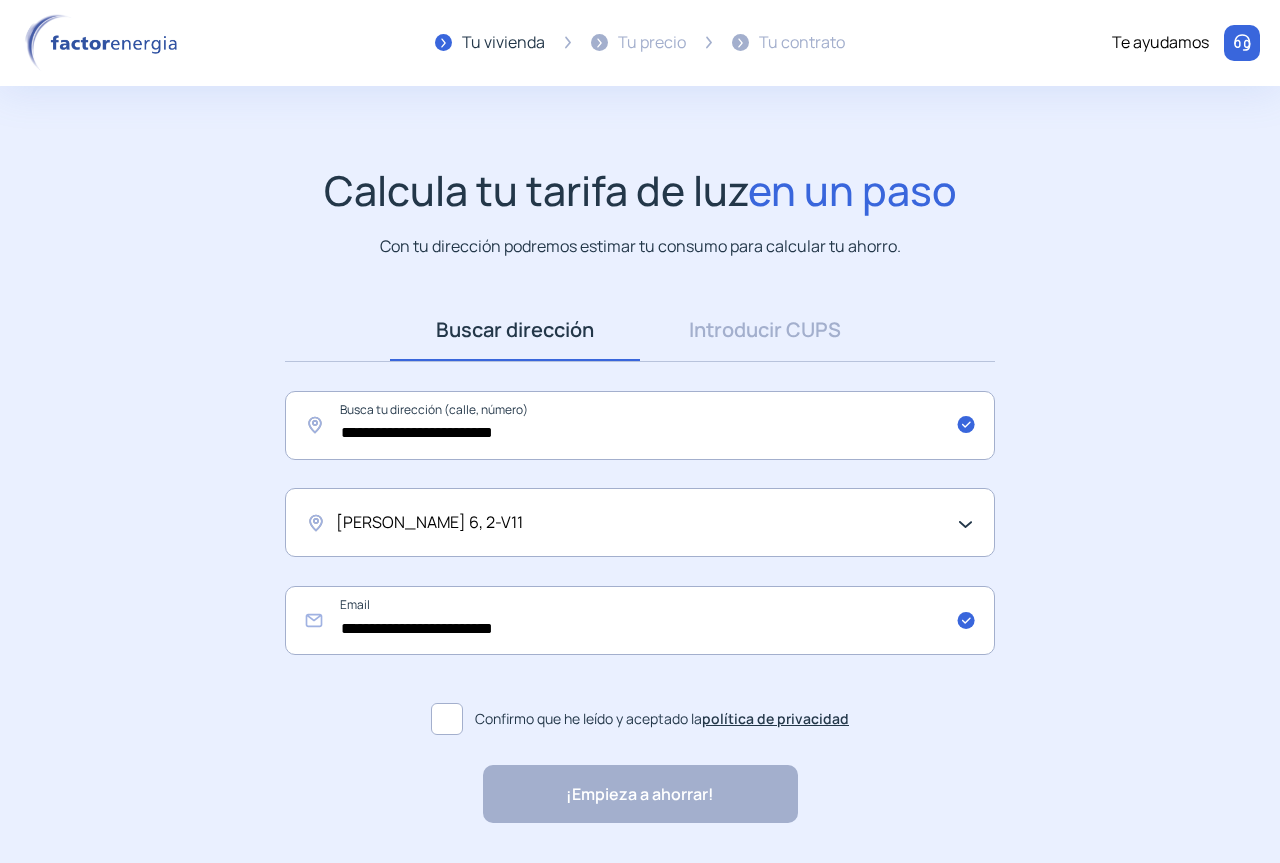 click 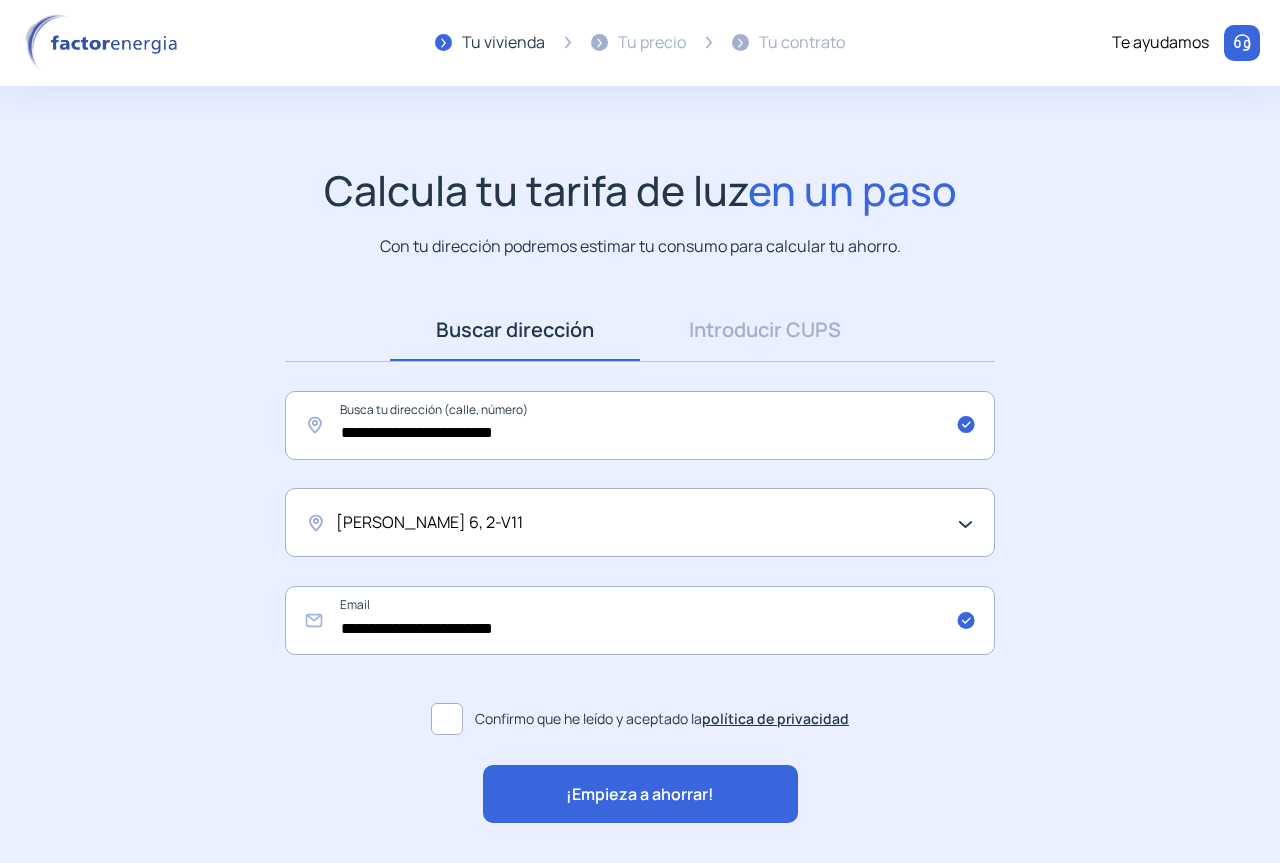 click on "¡Empieza a ahorrar!" 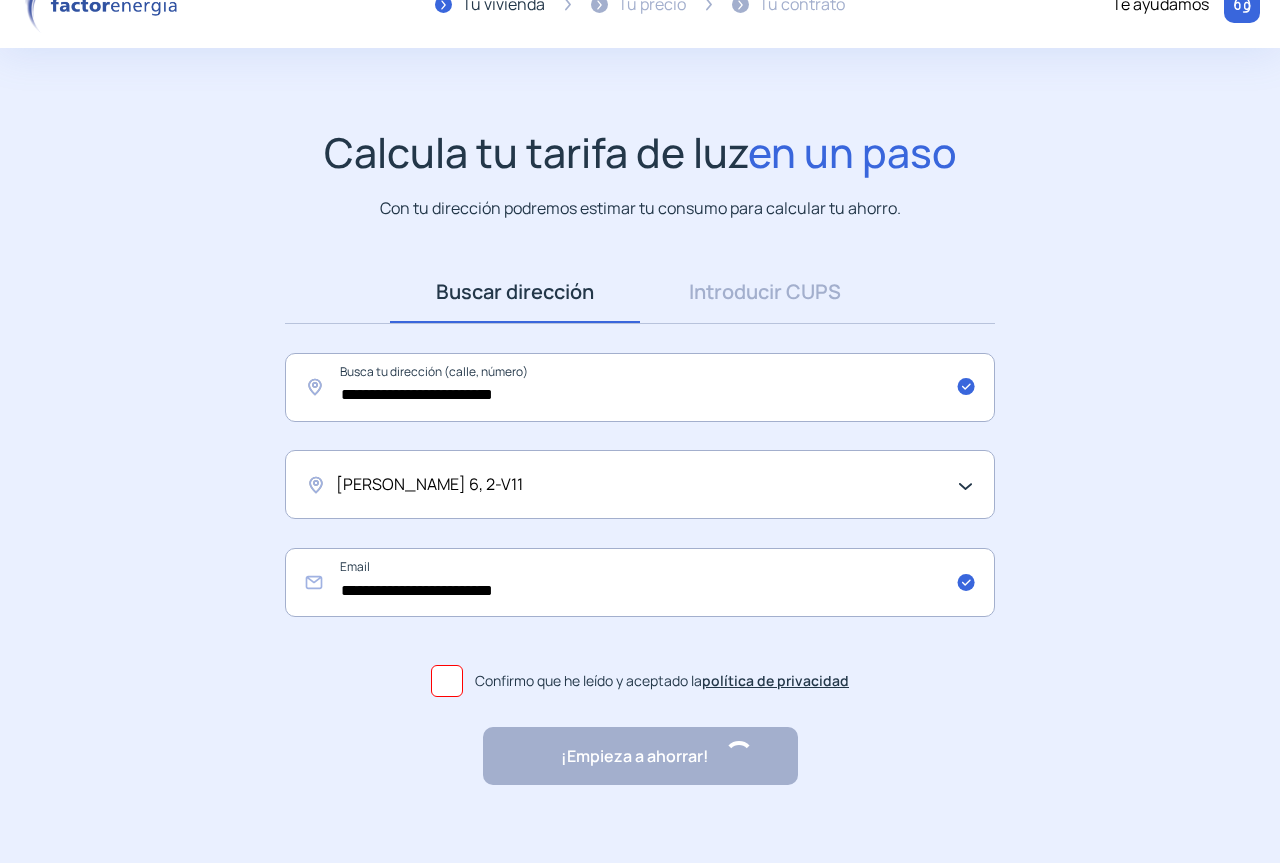 scroll, scrollTop: 60, scrollLeft: 0, axis: vertical 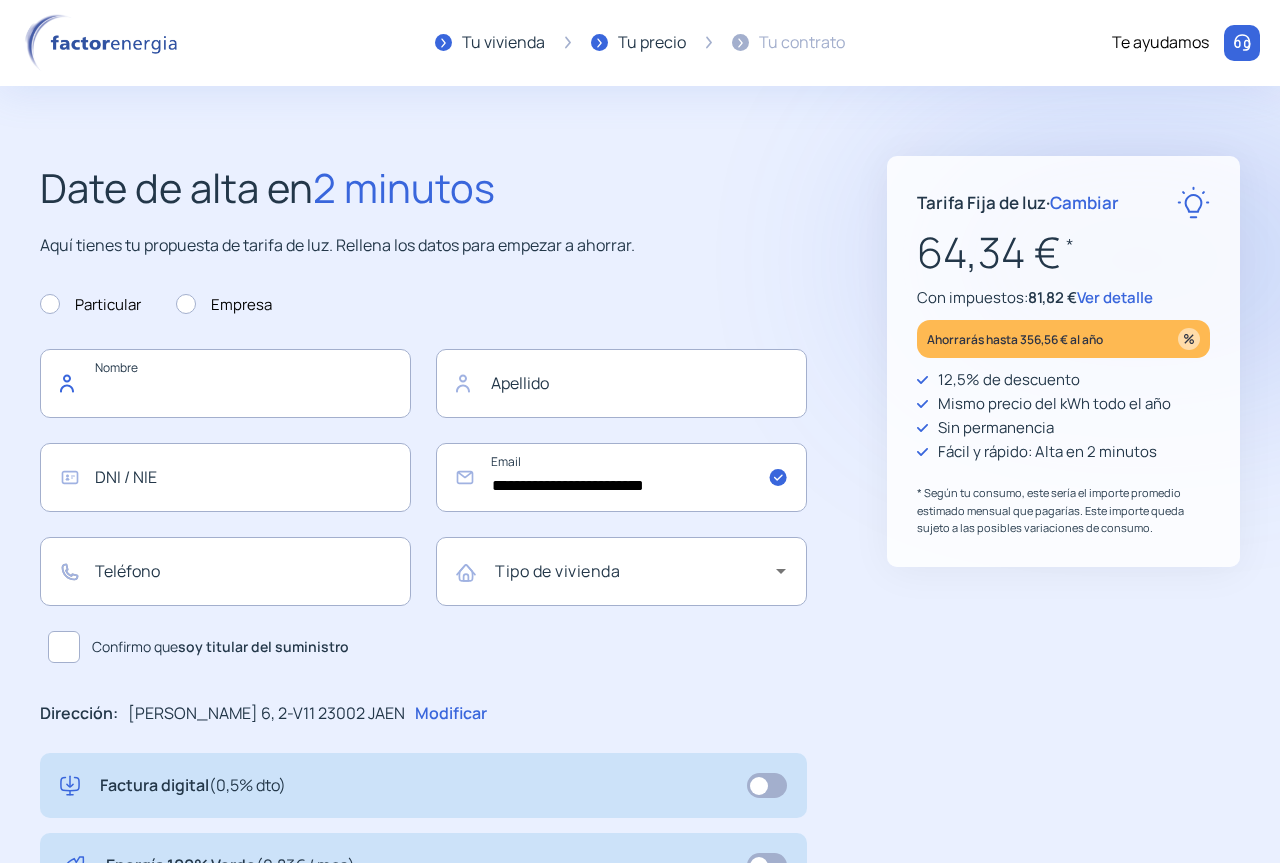 click 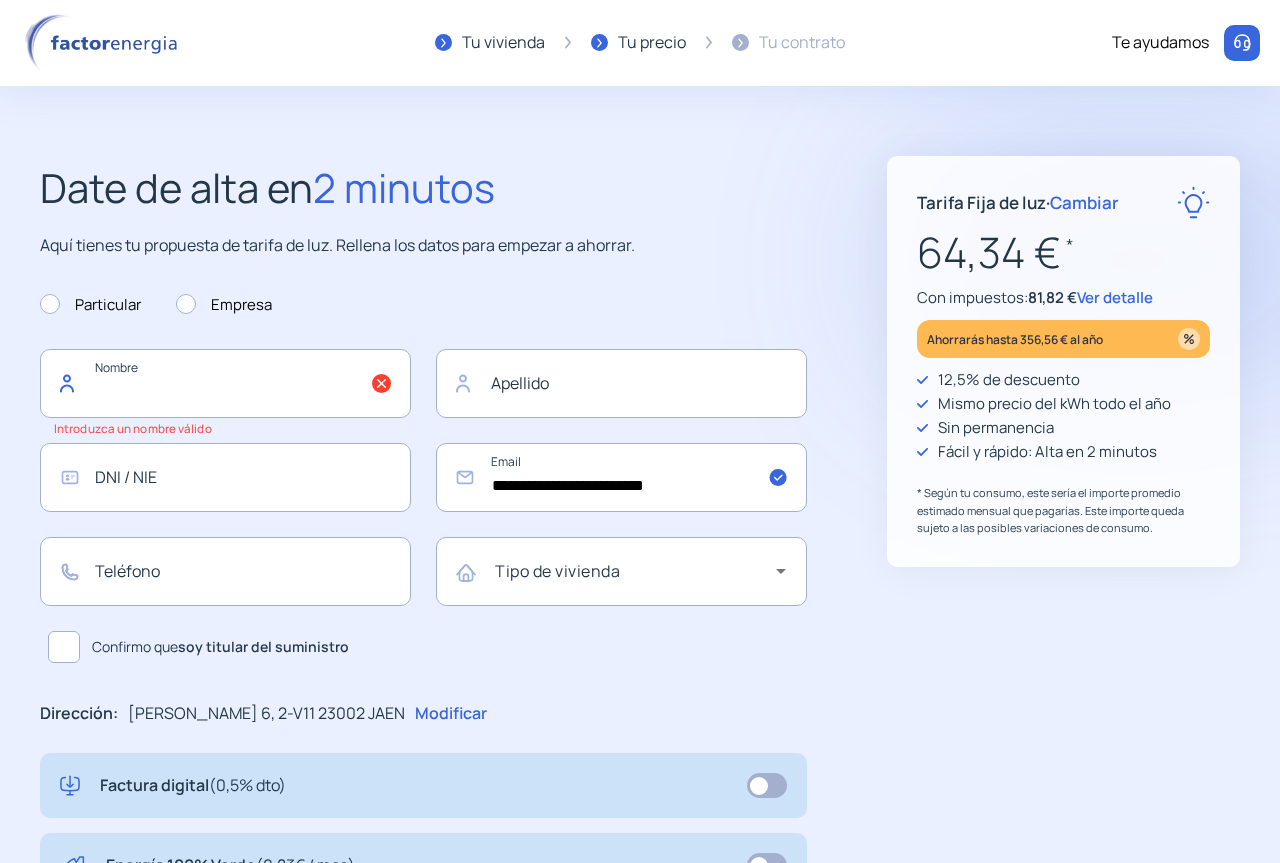 type on "*" 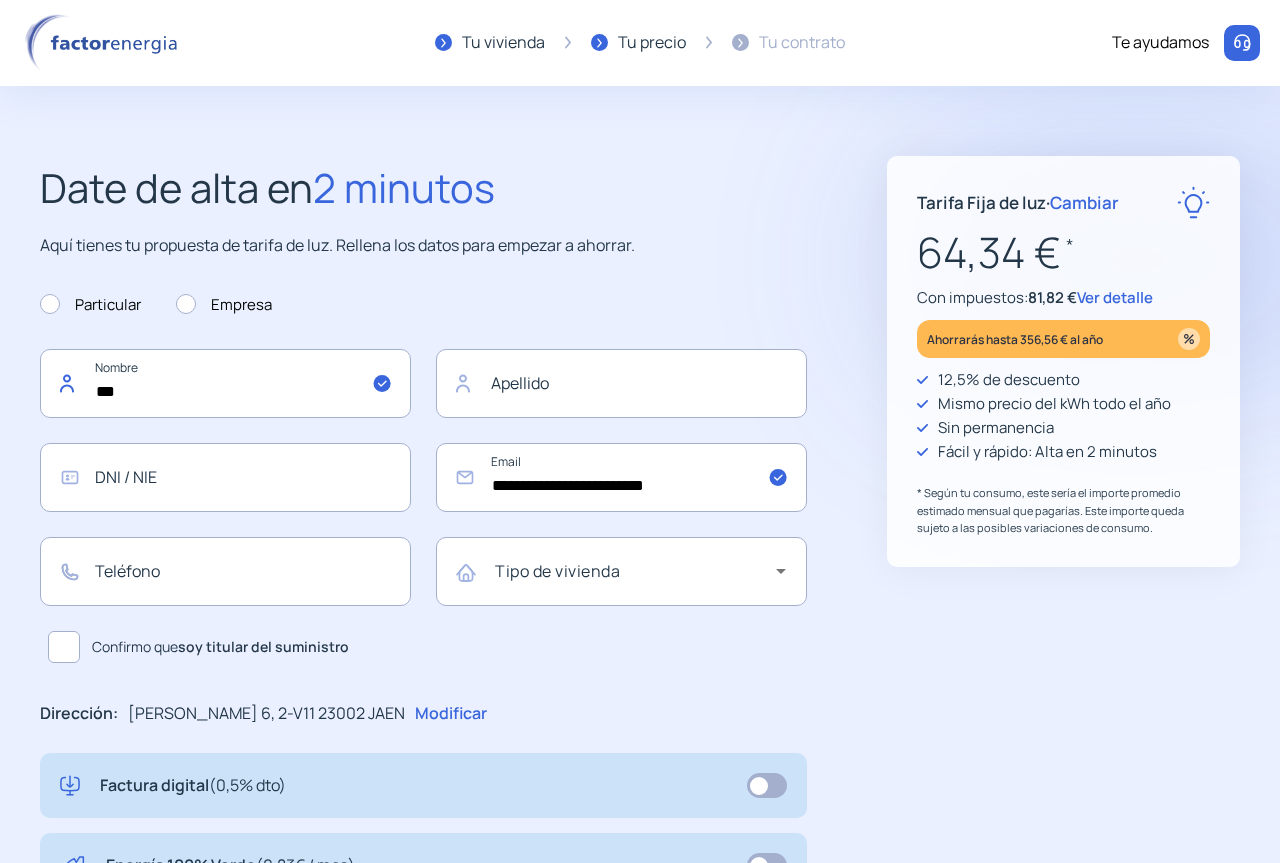 type on "***" 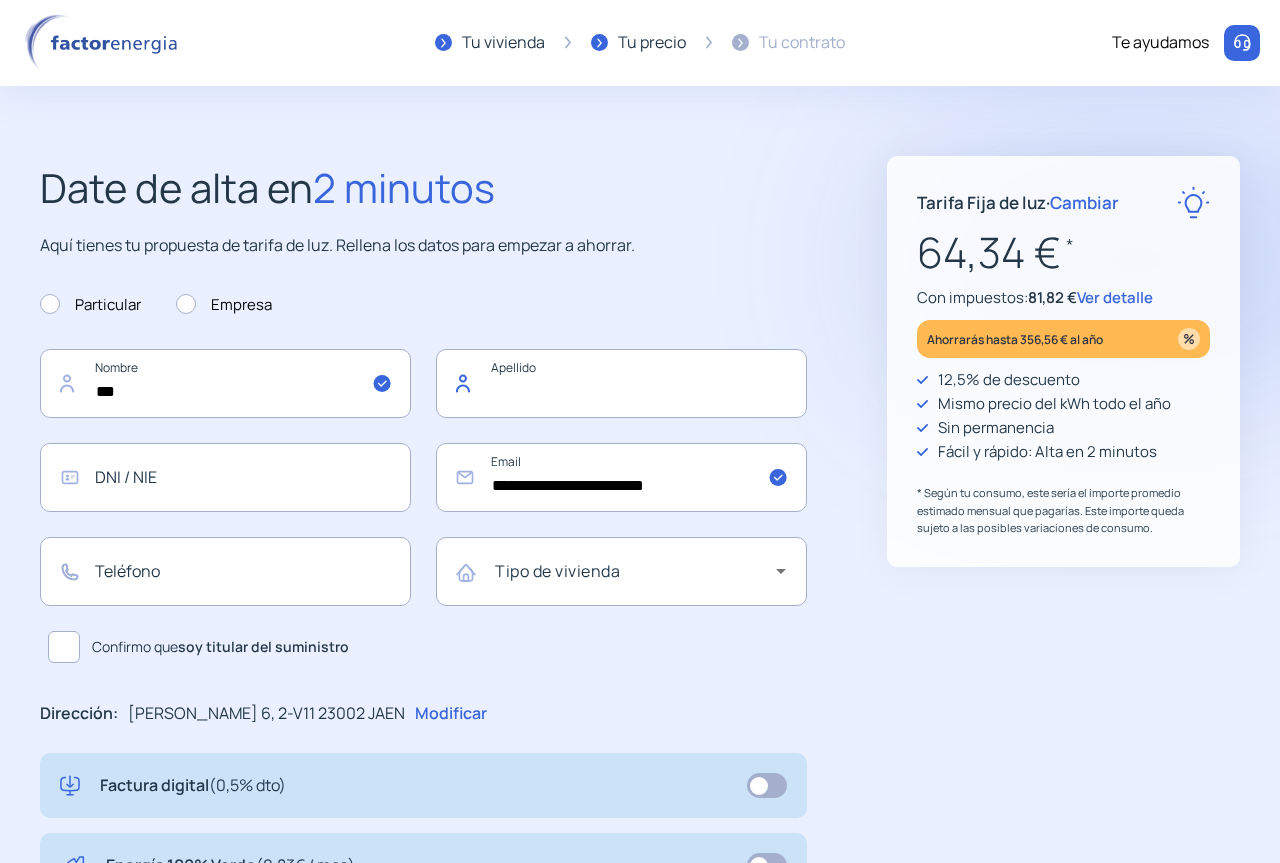 click 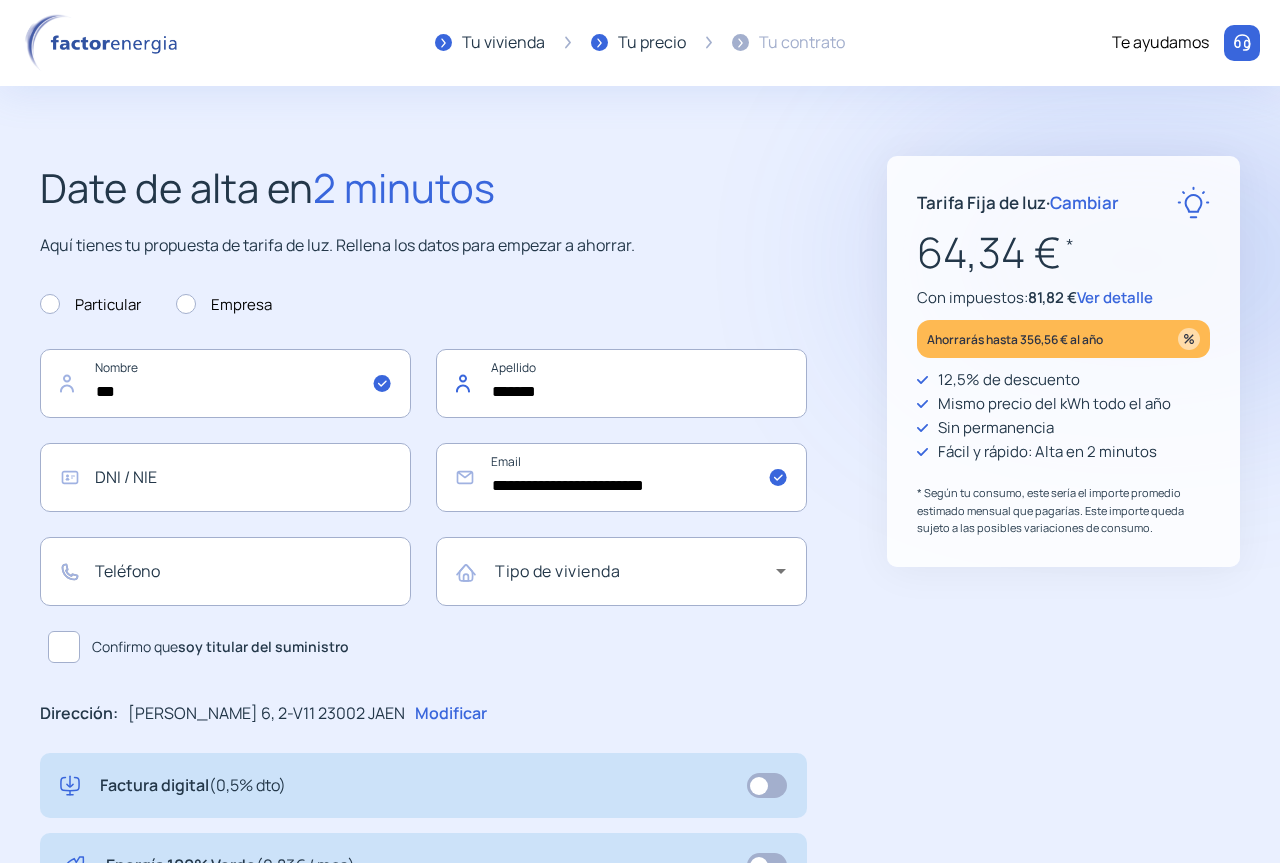 type on "*******" 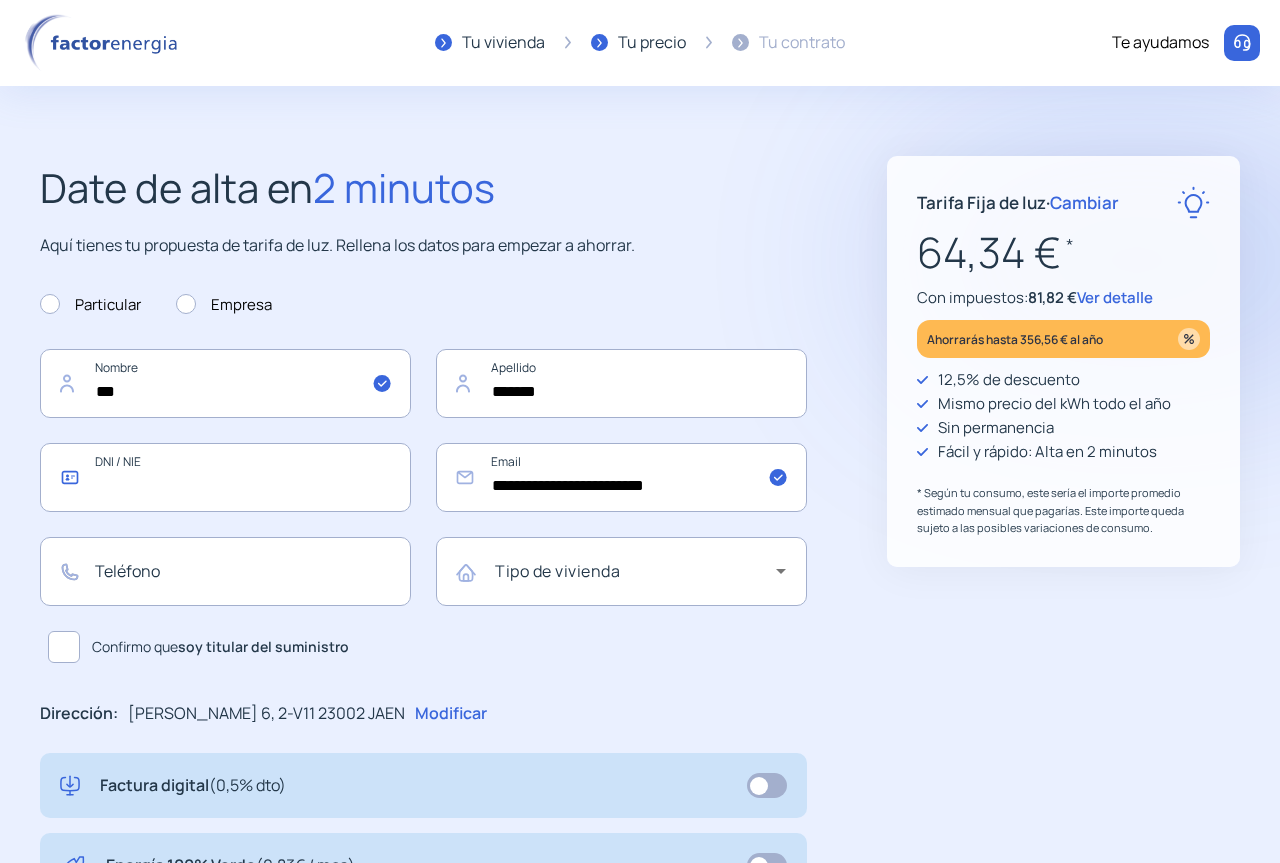 click 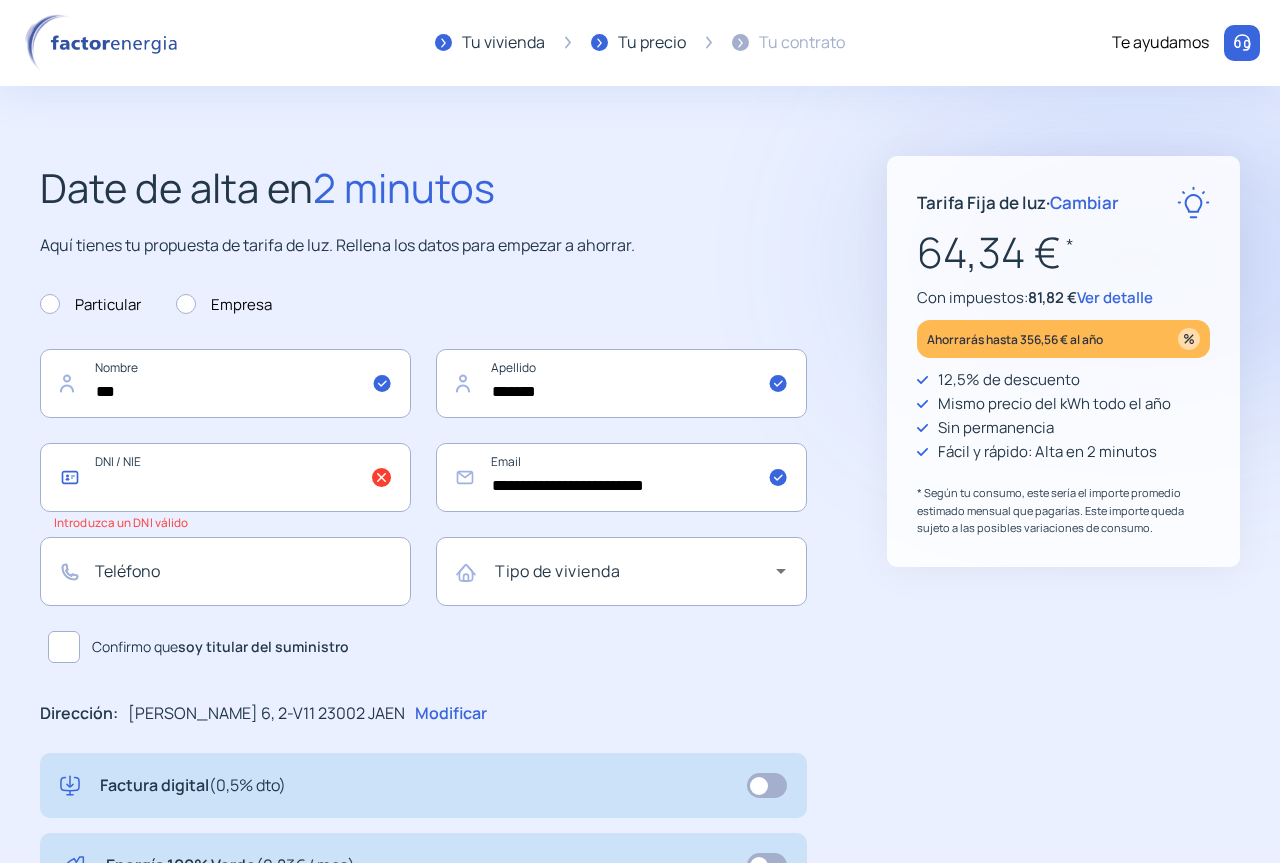 paste on "*********" 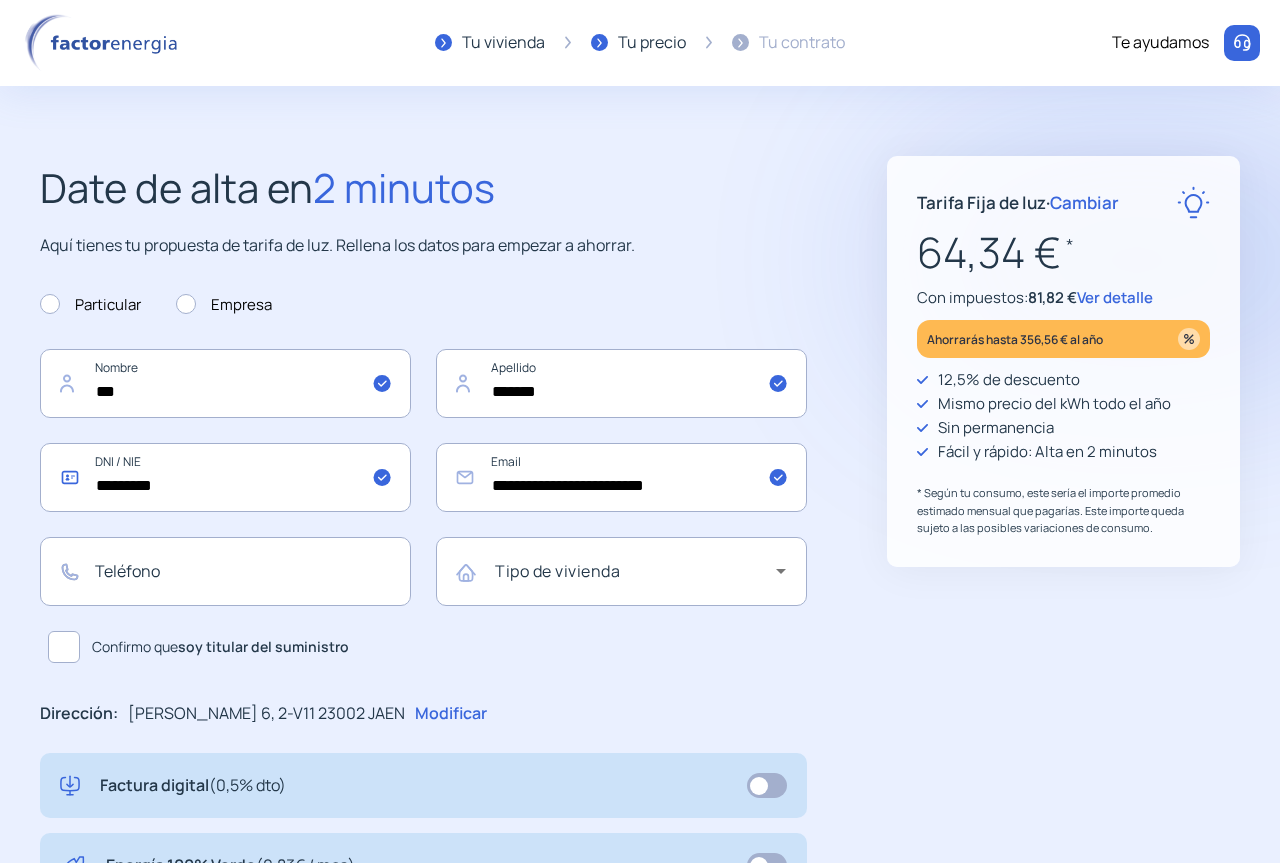 type on "*********" 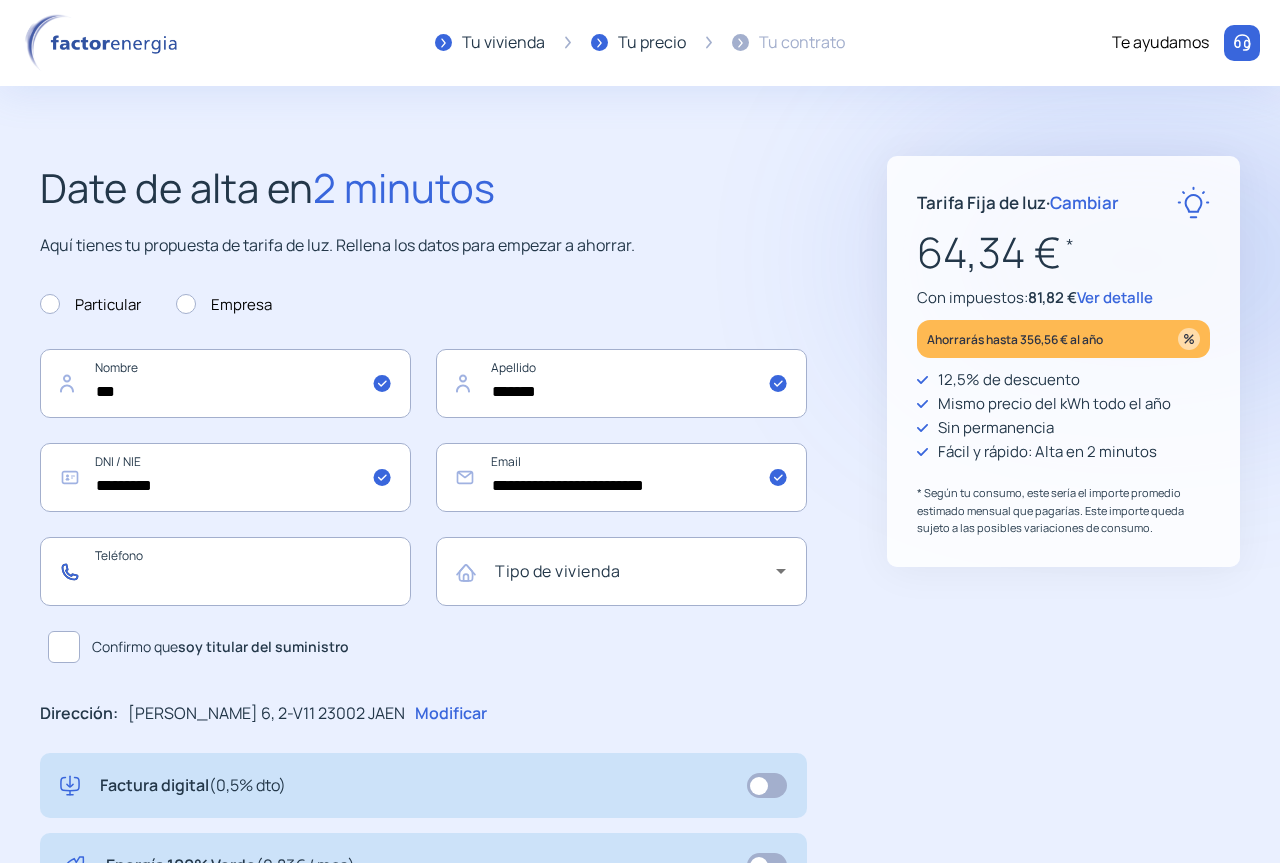 click 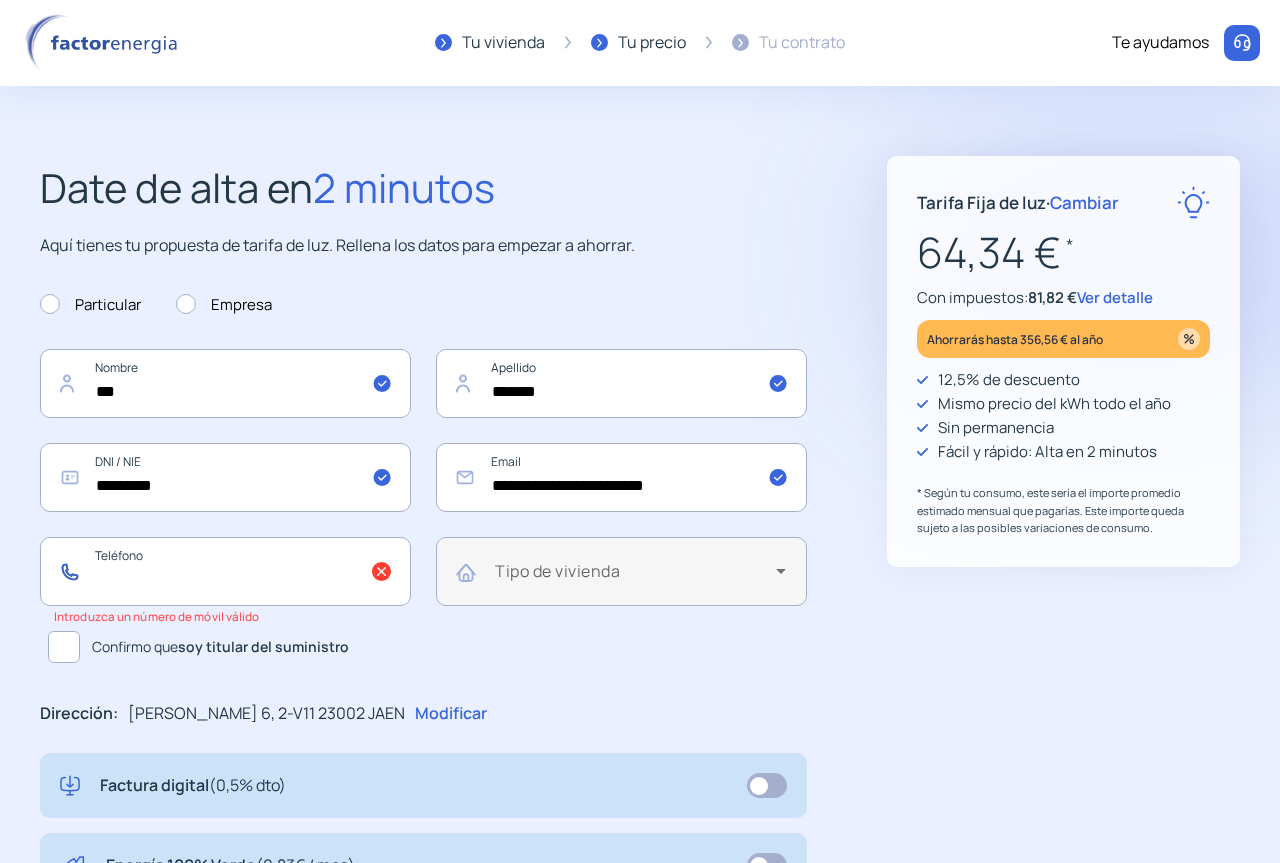 paste on "*********" 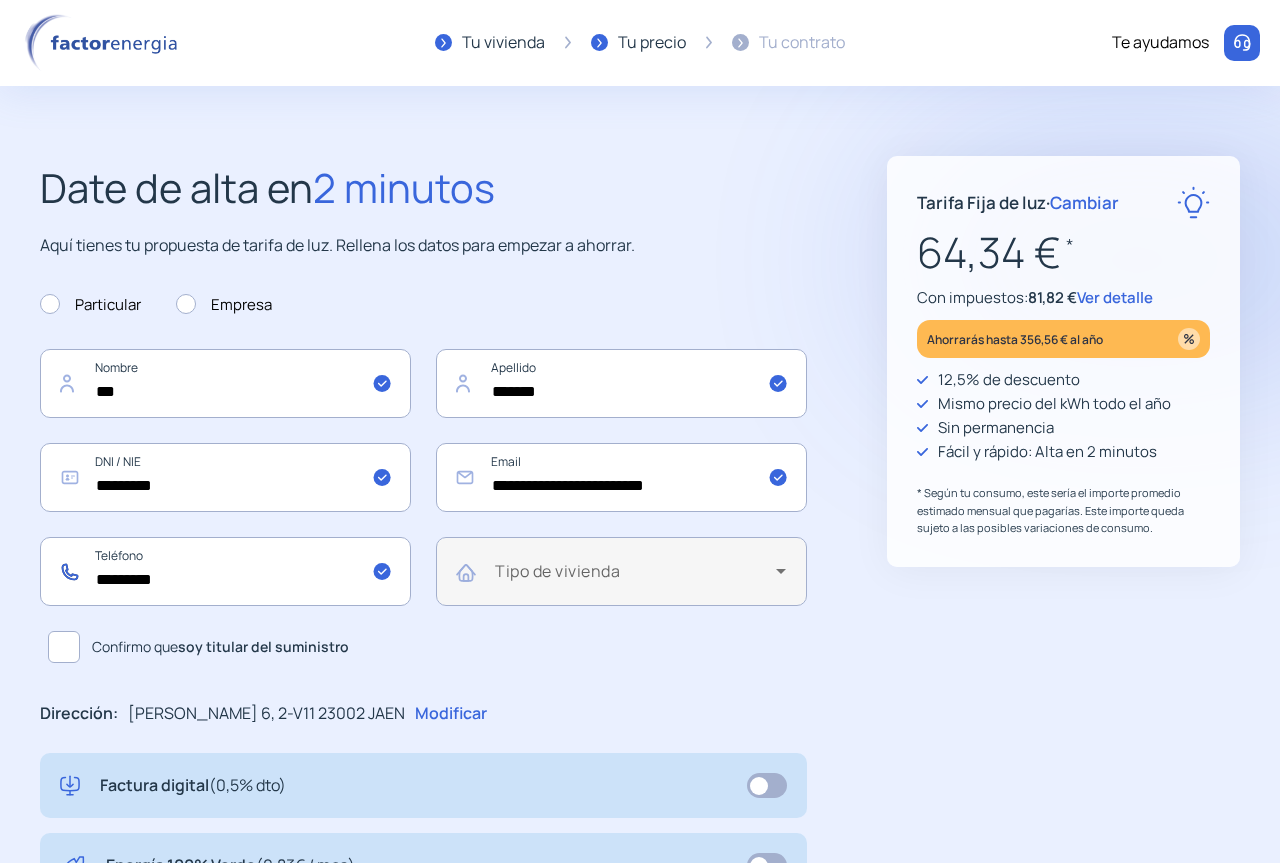 type on "*********" 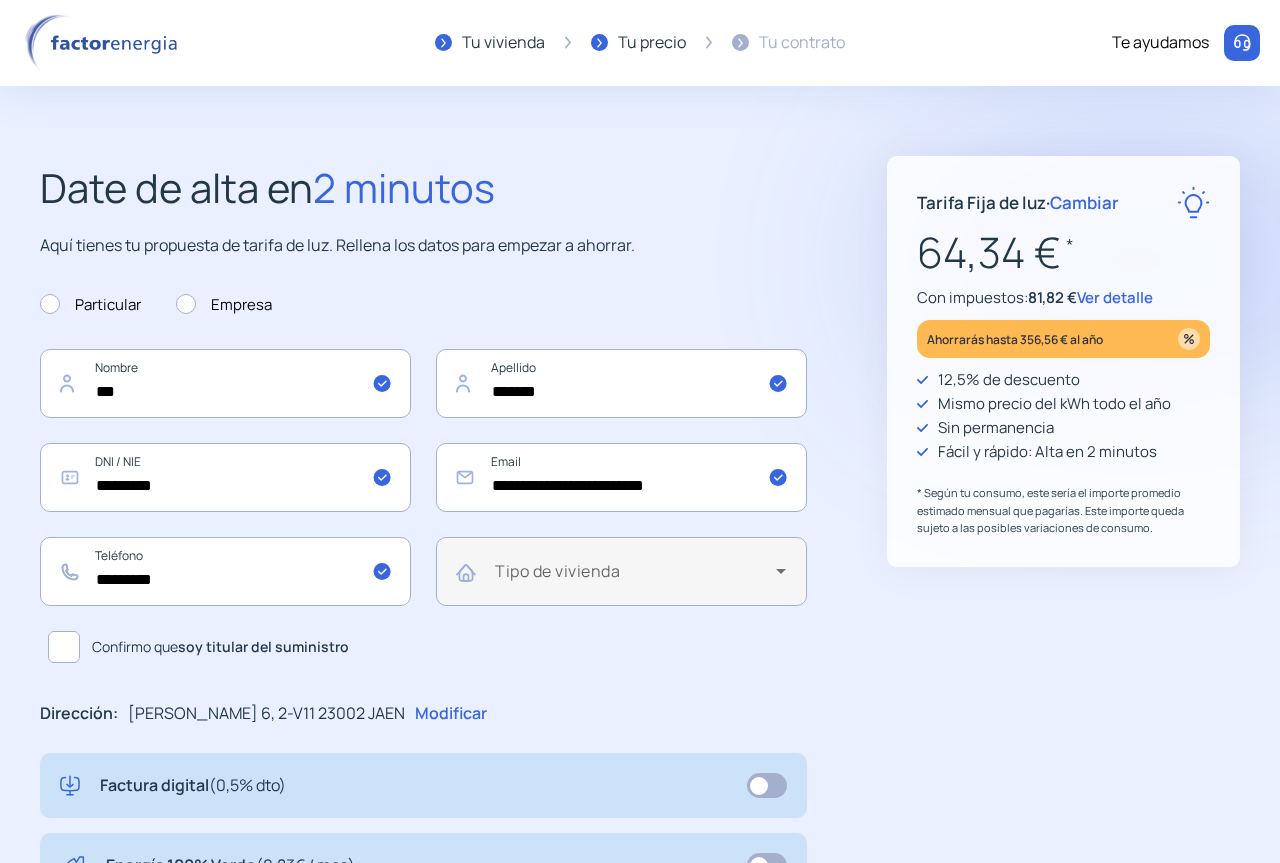 click on "Tipo de vivienda" 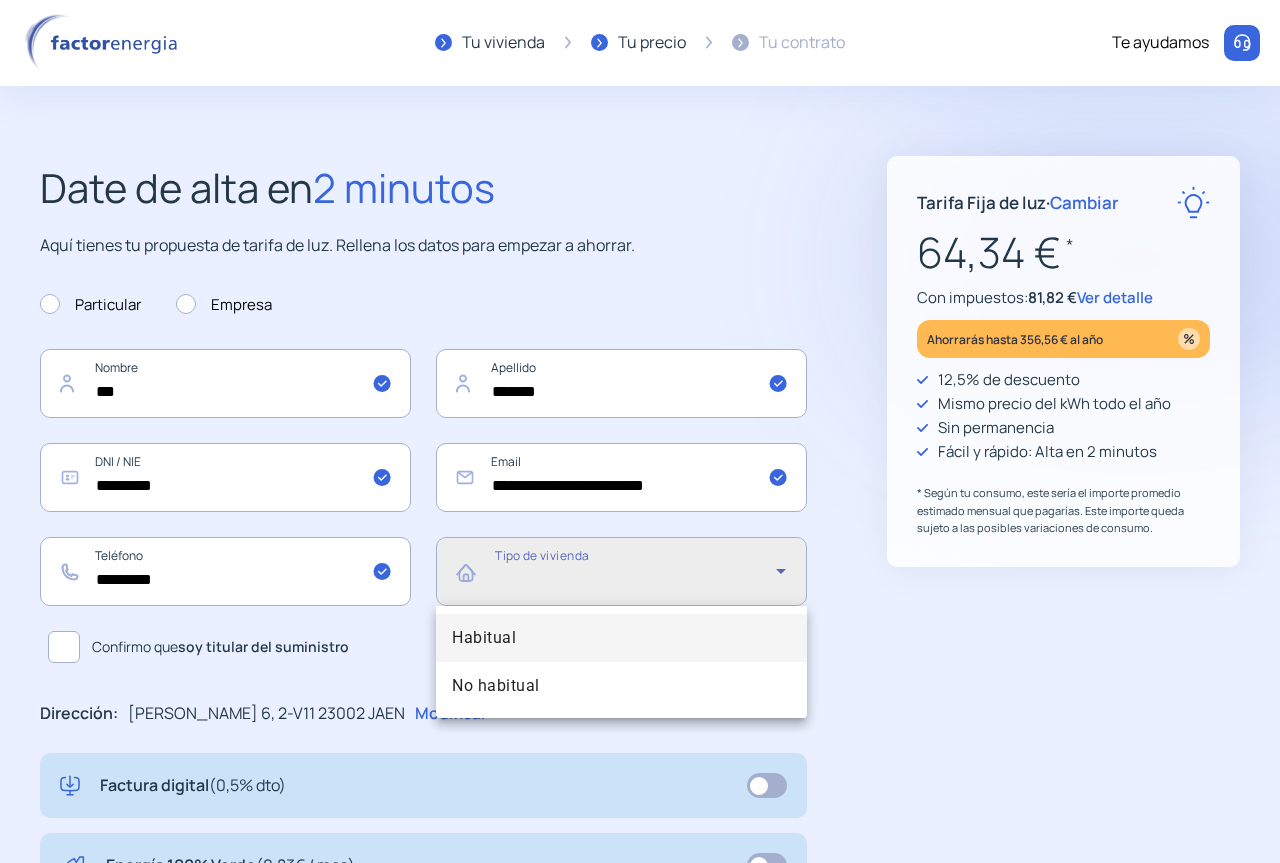 click on "Habitual" at bounding box center (621, 638) 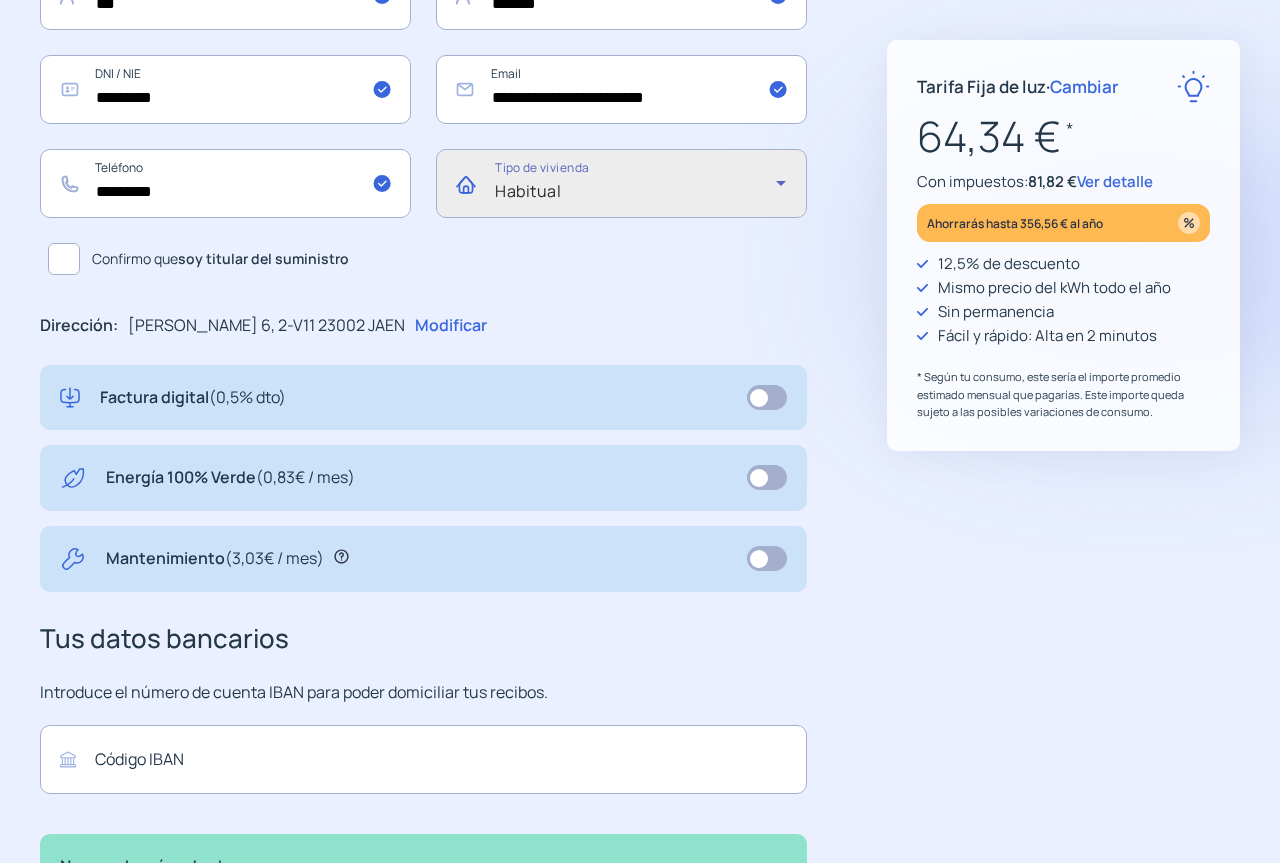 scroll, scrollTop: 400, scrollLeft: 0, axis: vertical 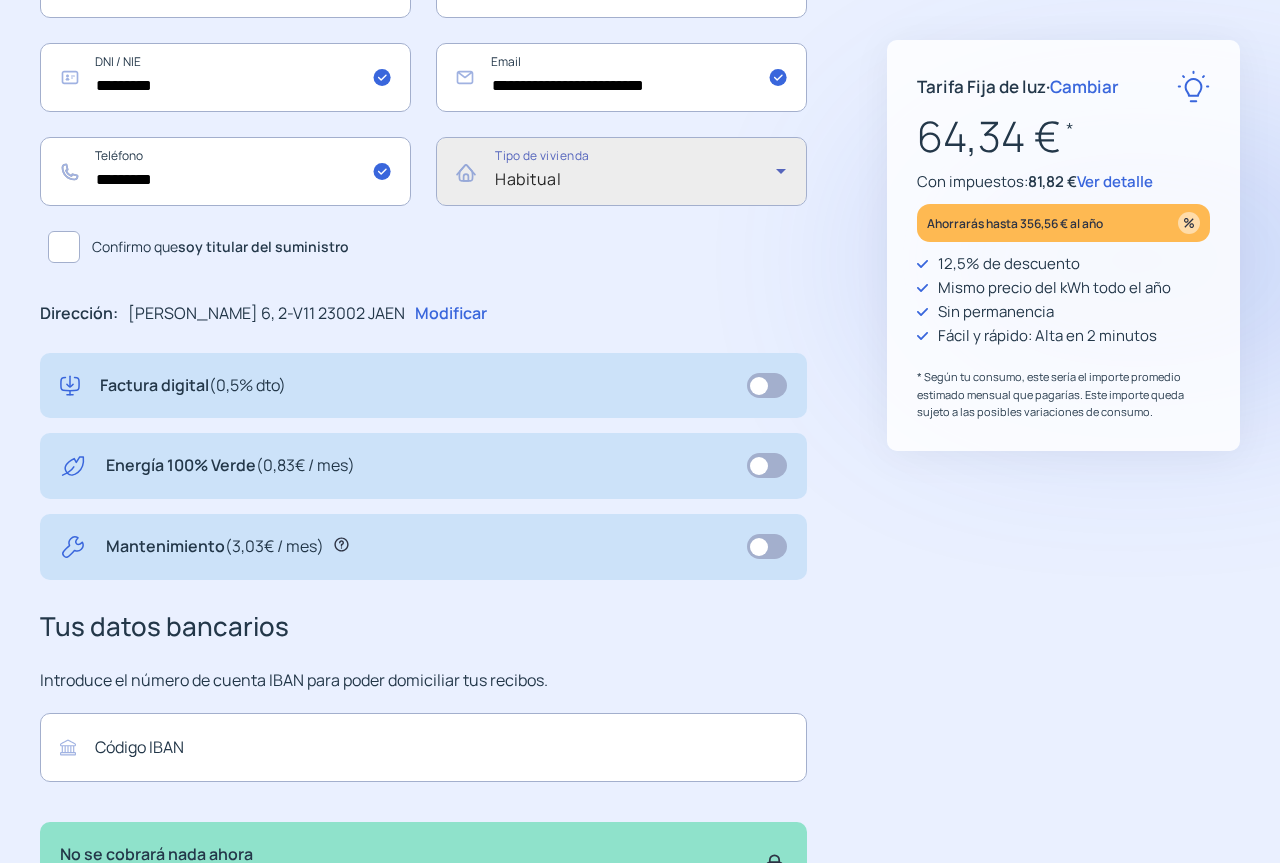 click 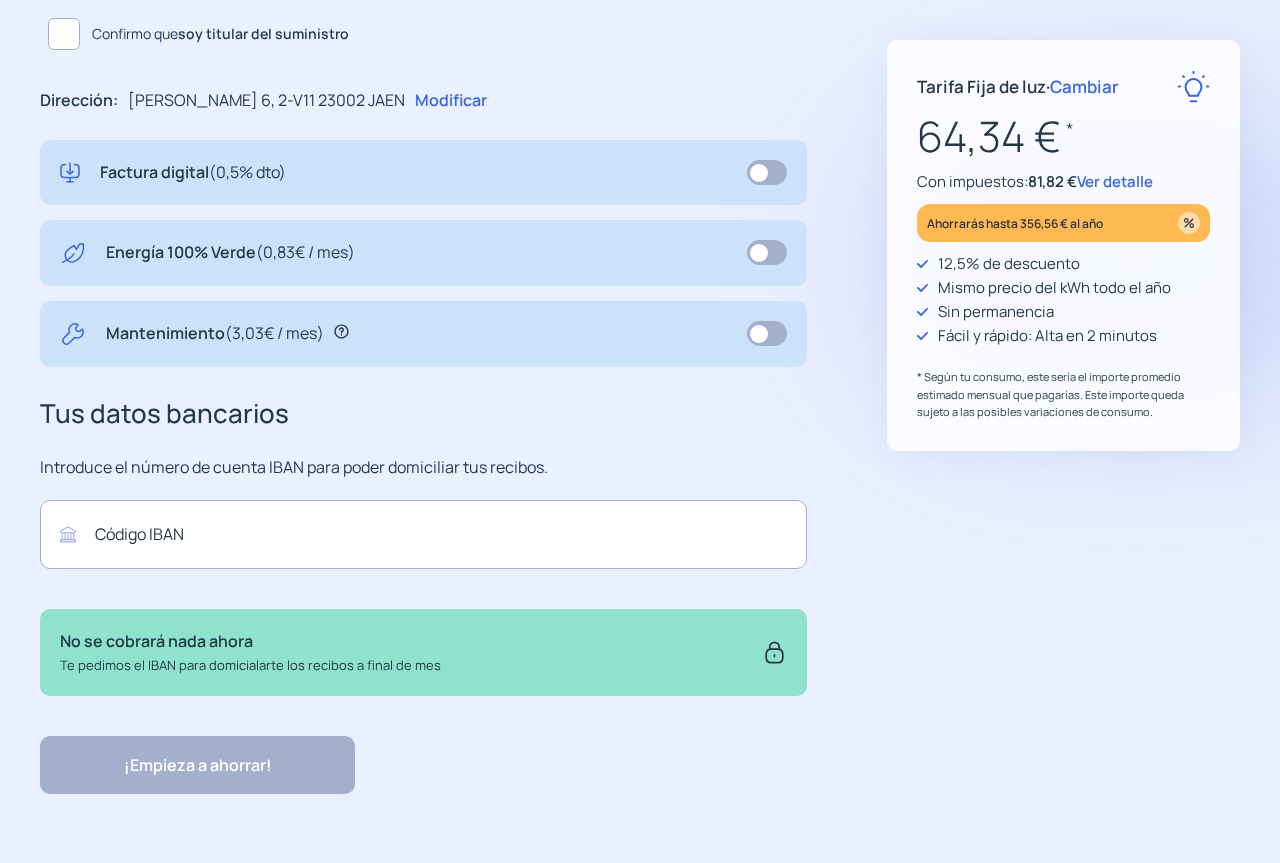 scroll, scrollTop: 614, scrollLeft: 0, axis: vertical 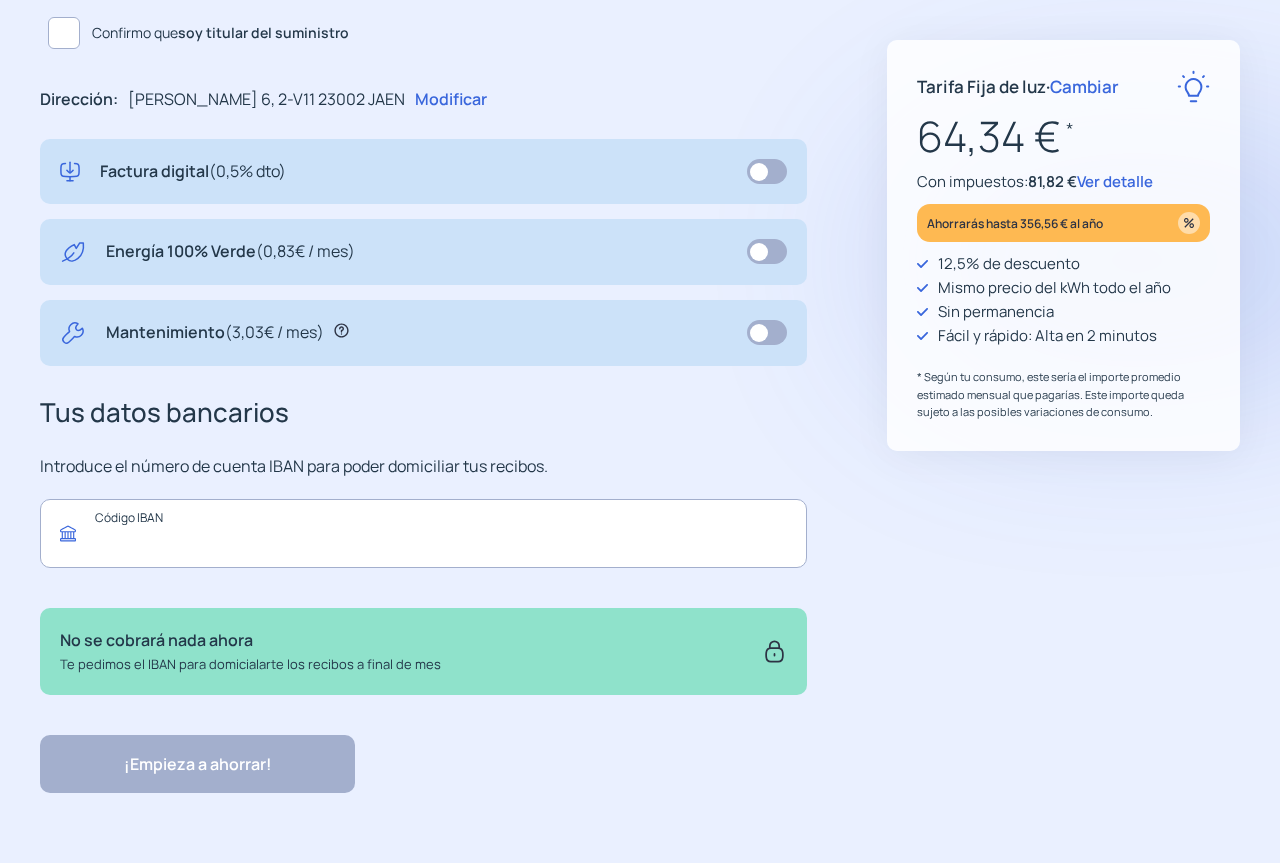 click 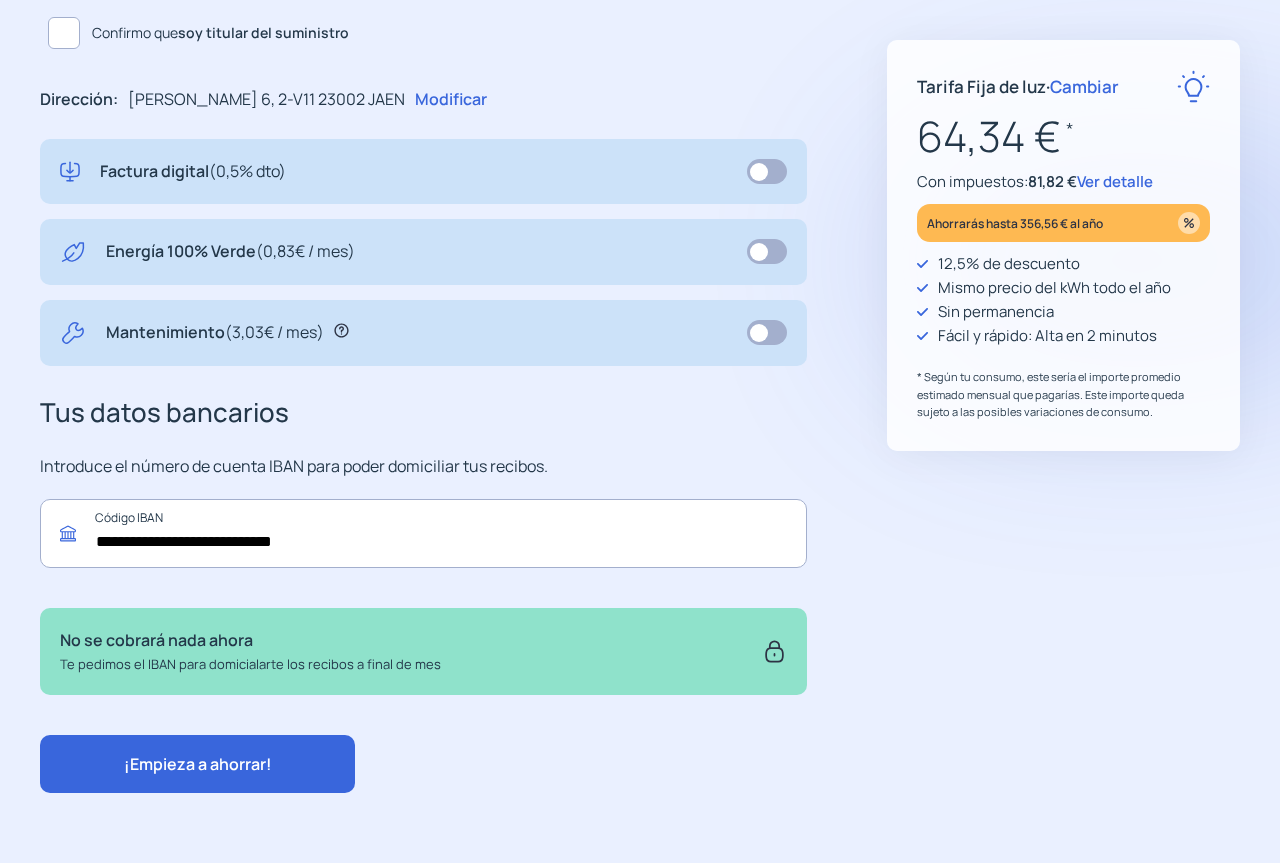 type on "**********" 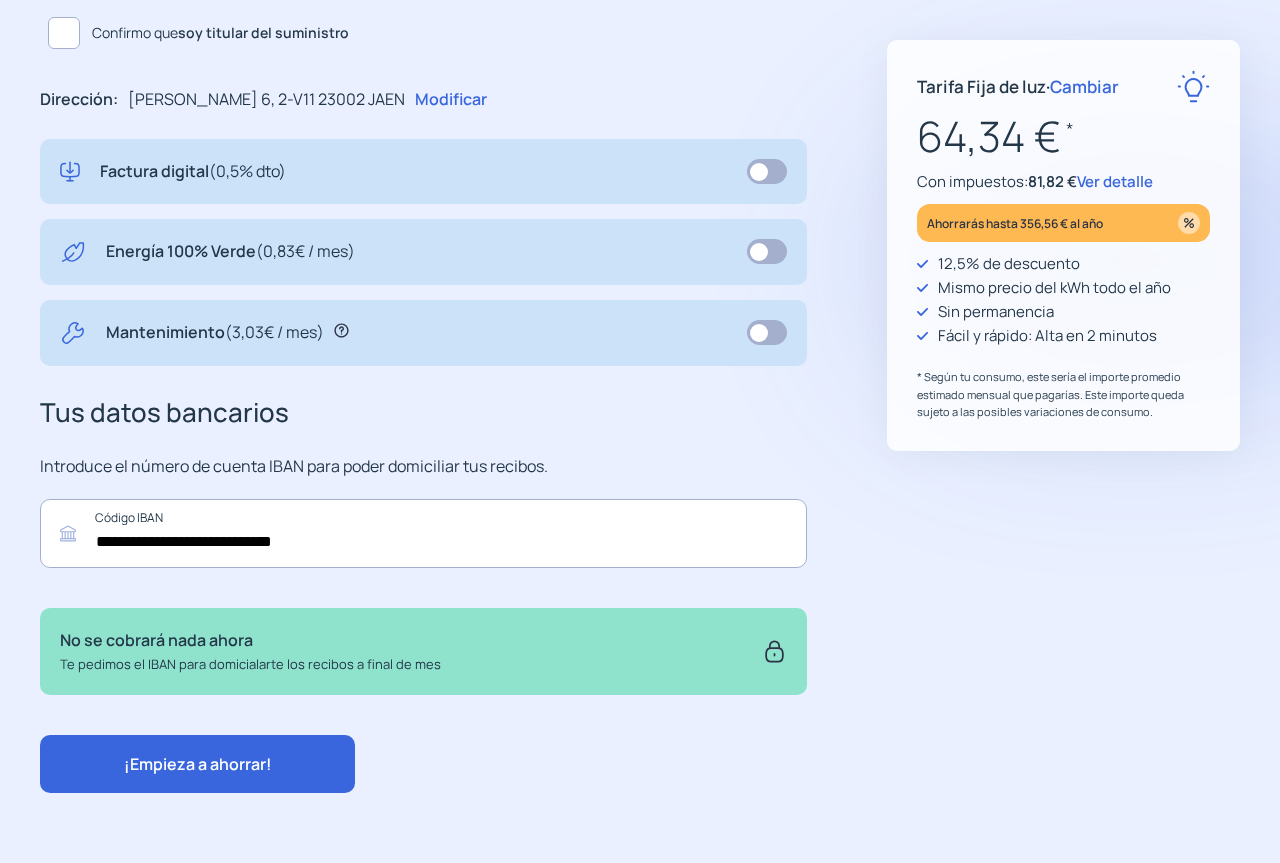 click on "¡Empieza a ahorrar!" 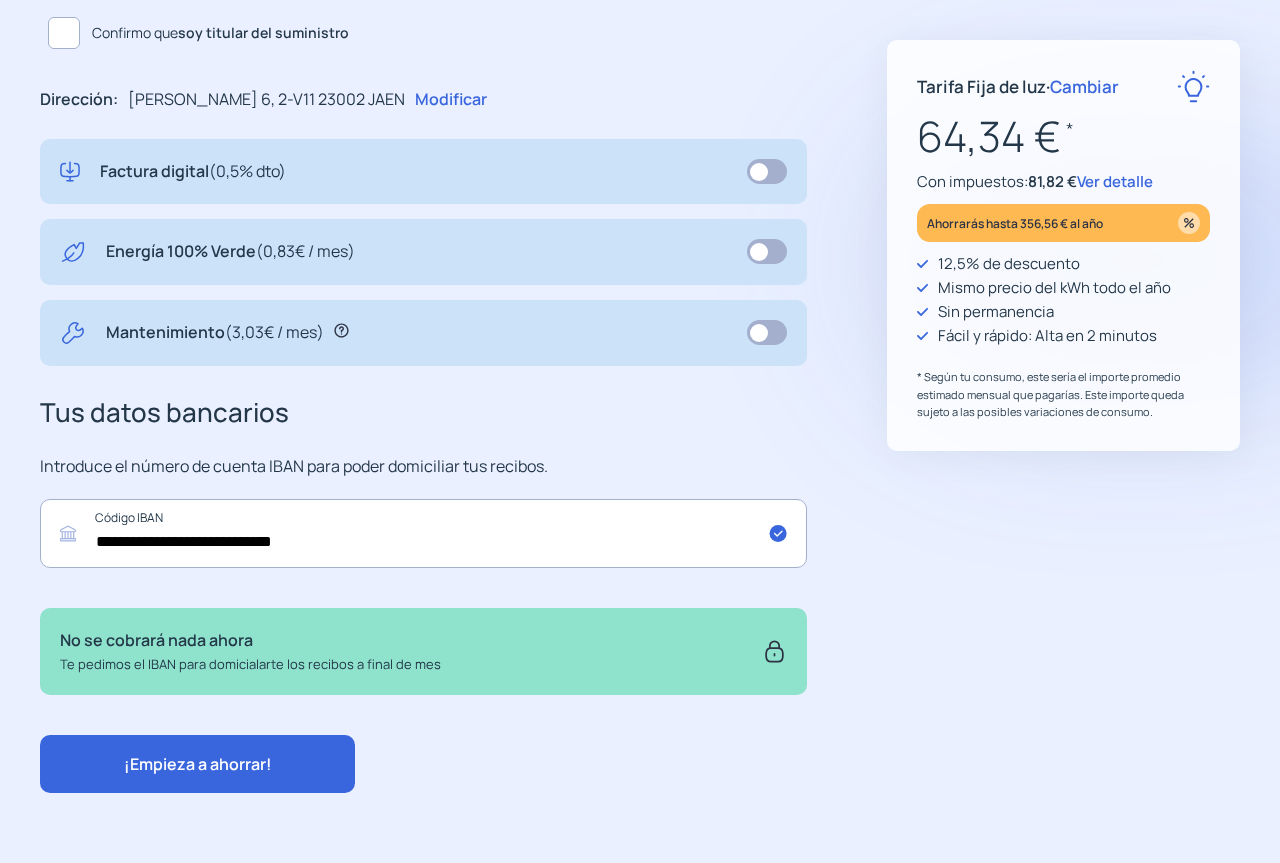 scroll, scrollTop: 0, scrollLeft: 0, axis: both 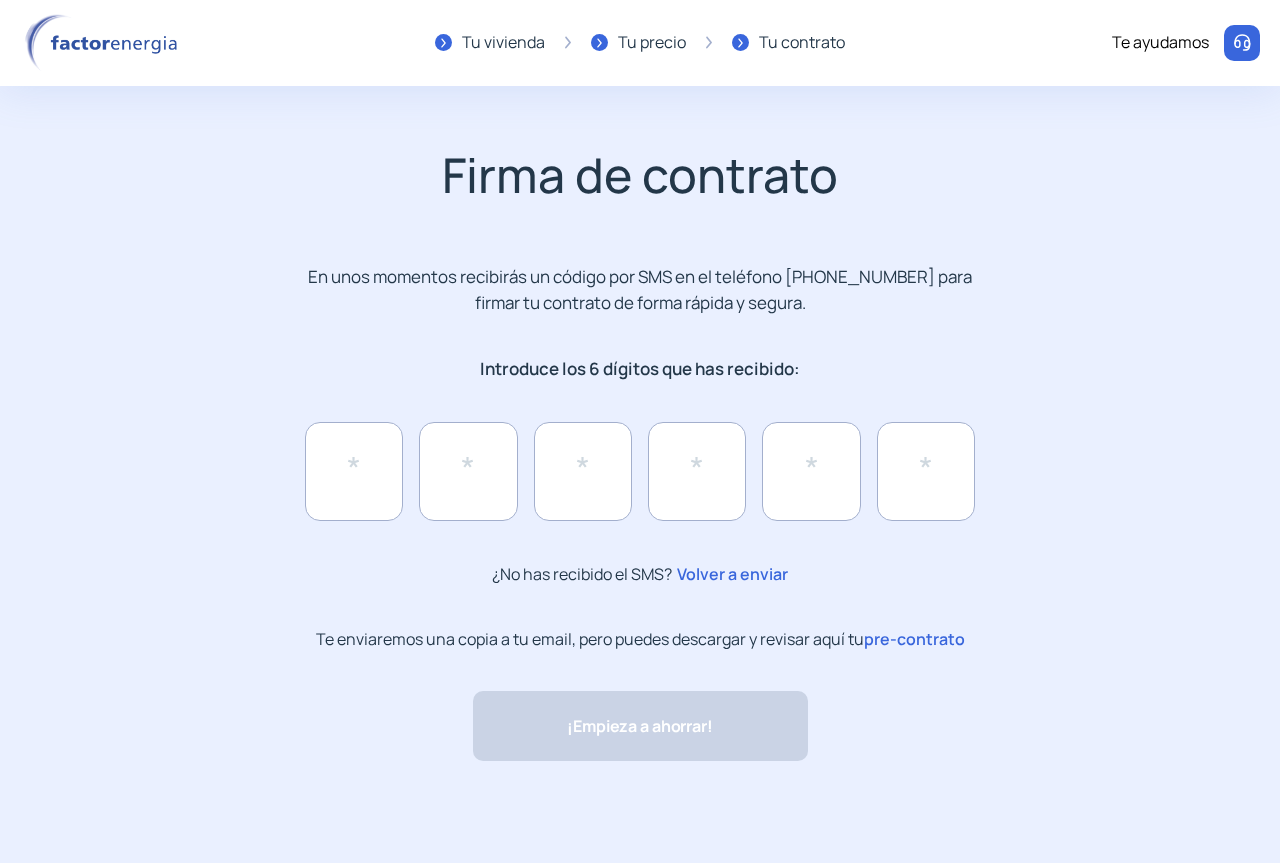 click on "pre-contrato" 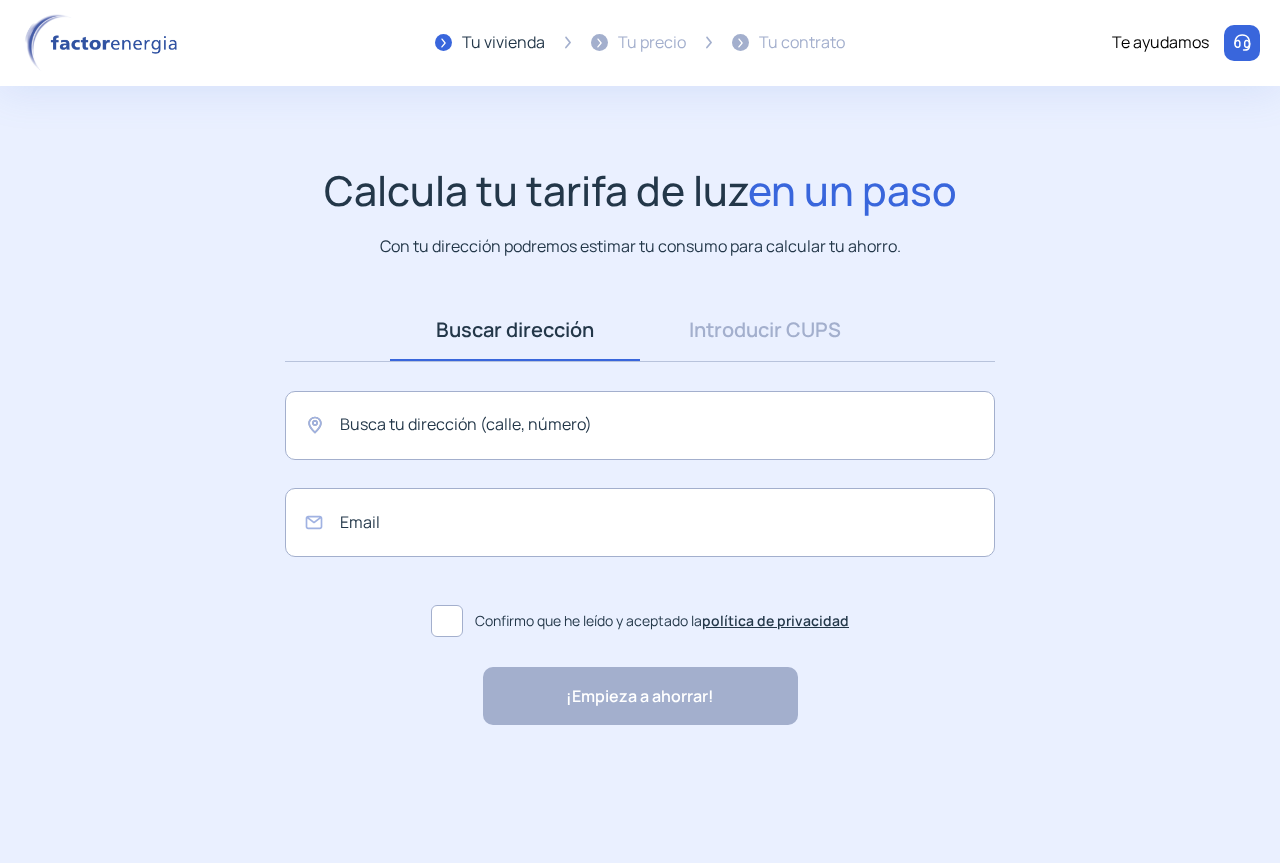 scroll, scrollTop: 0, scrollLeft: 0, axis: both 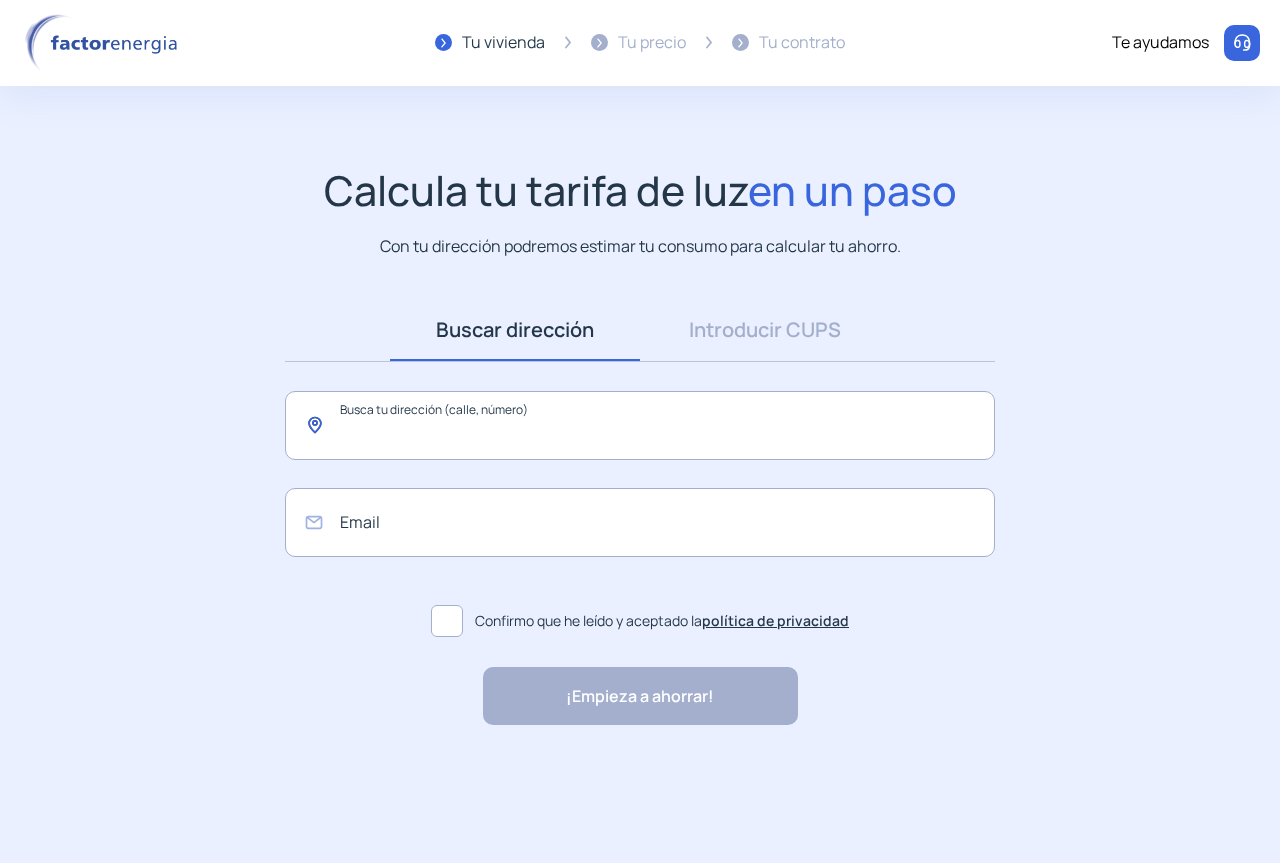 click 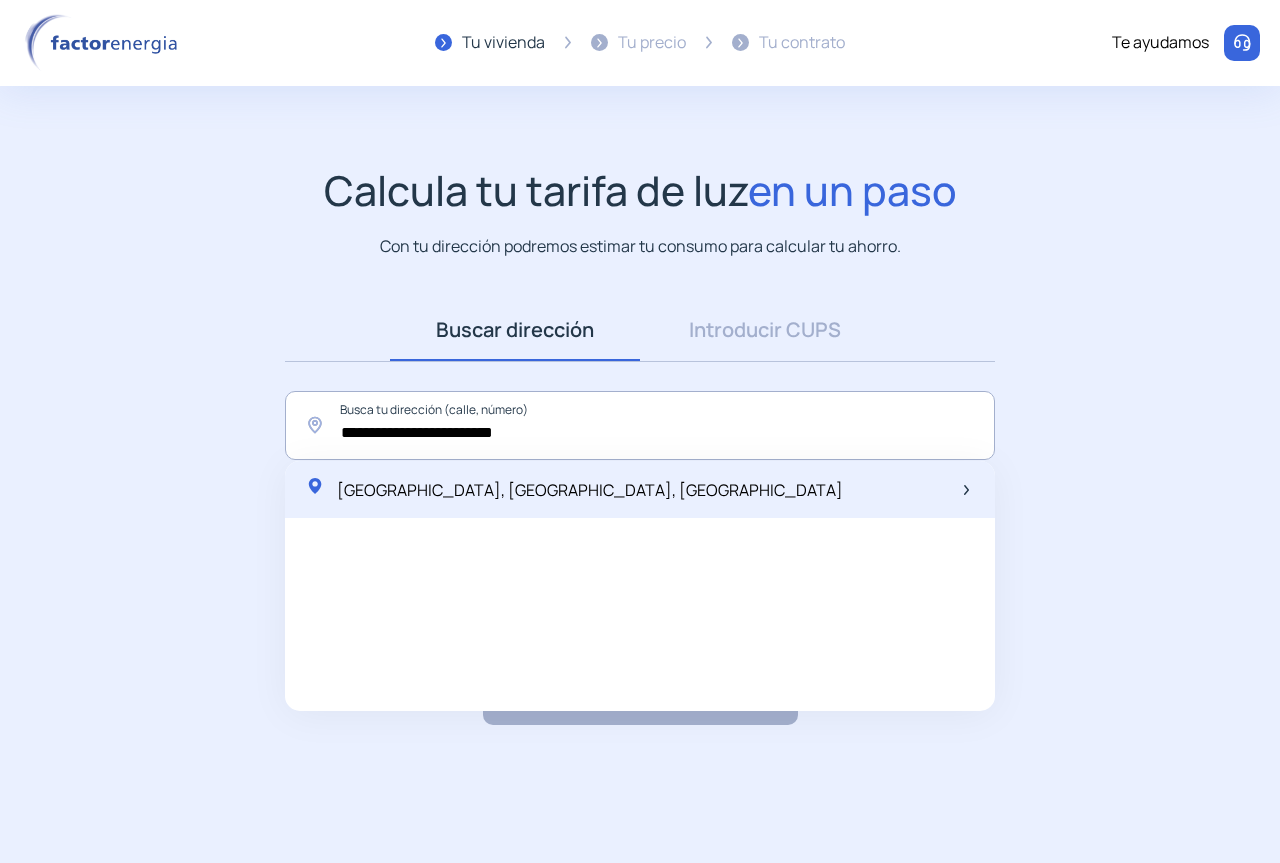 click on "[GEOGRAPHIC_DATA], [GEOGRAPHIC_DATA], [GEOGRAPHIC_DATA]" 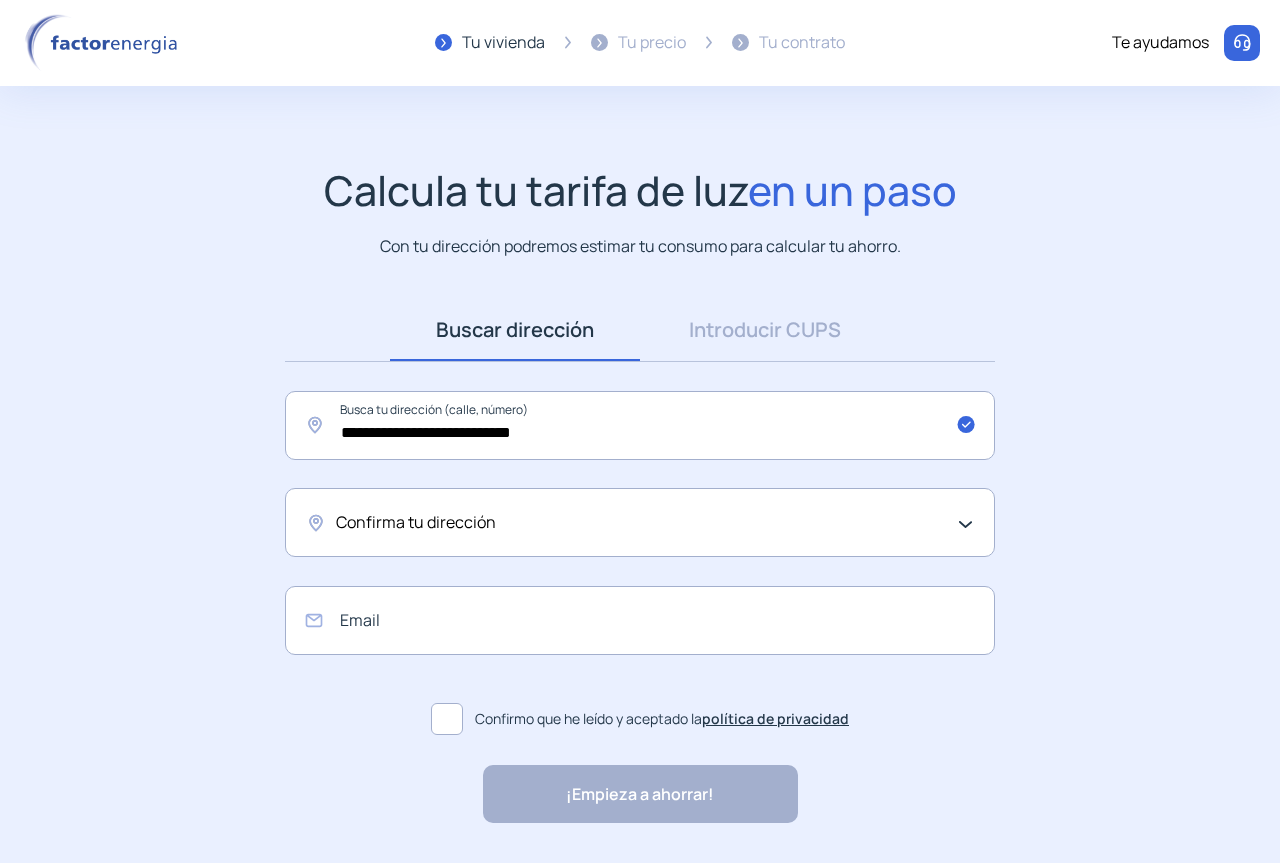 click on "Confirma tu dirección" 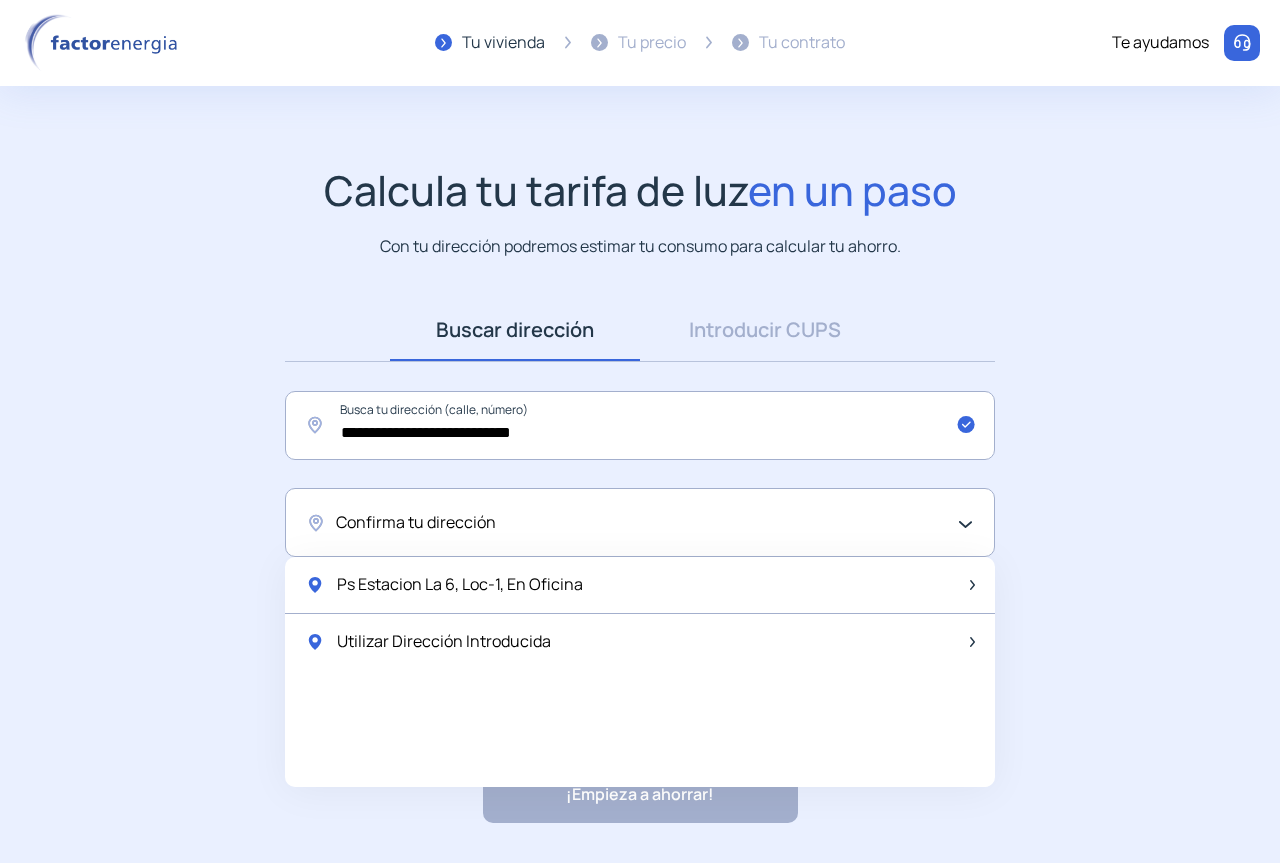 click on "Confirma tu dirección" 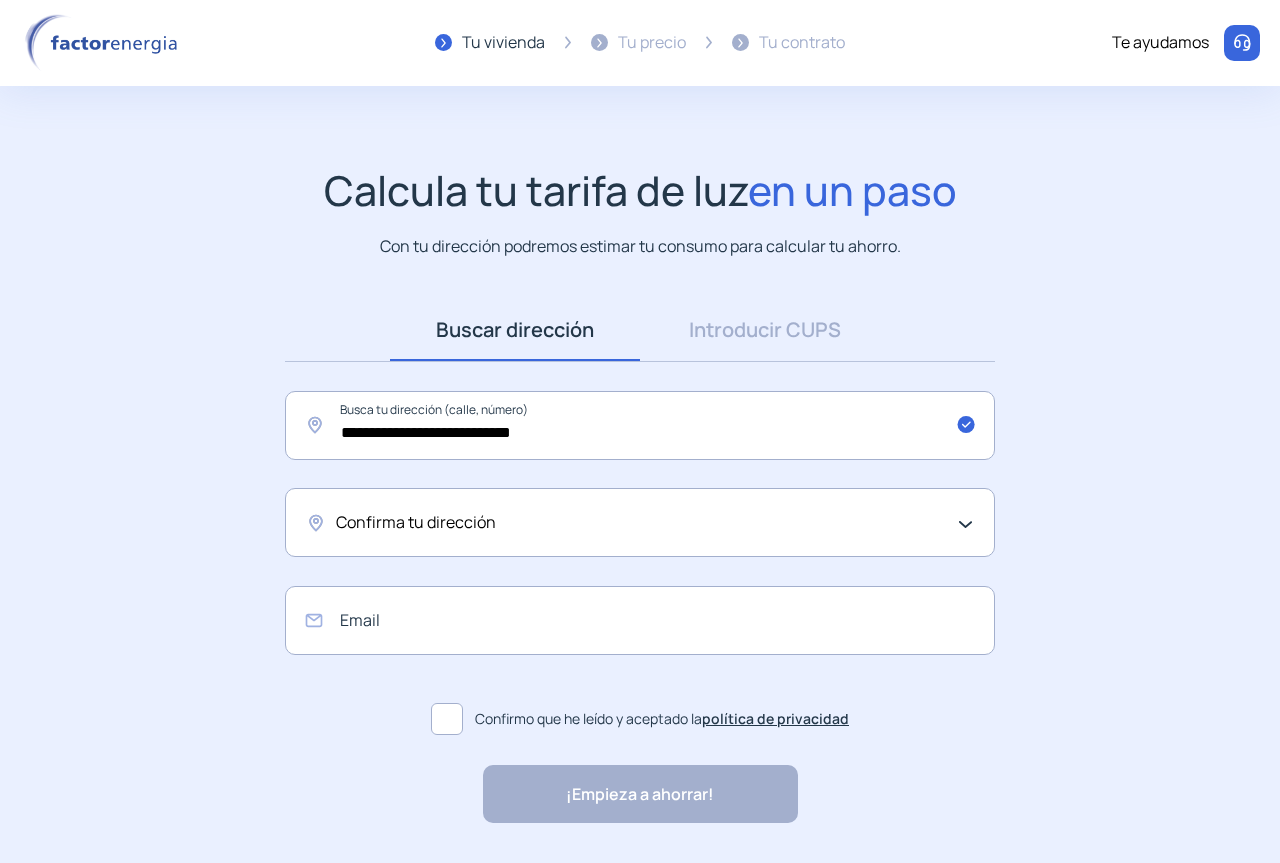click on "Confirma tu dirección" 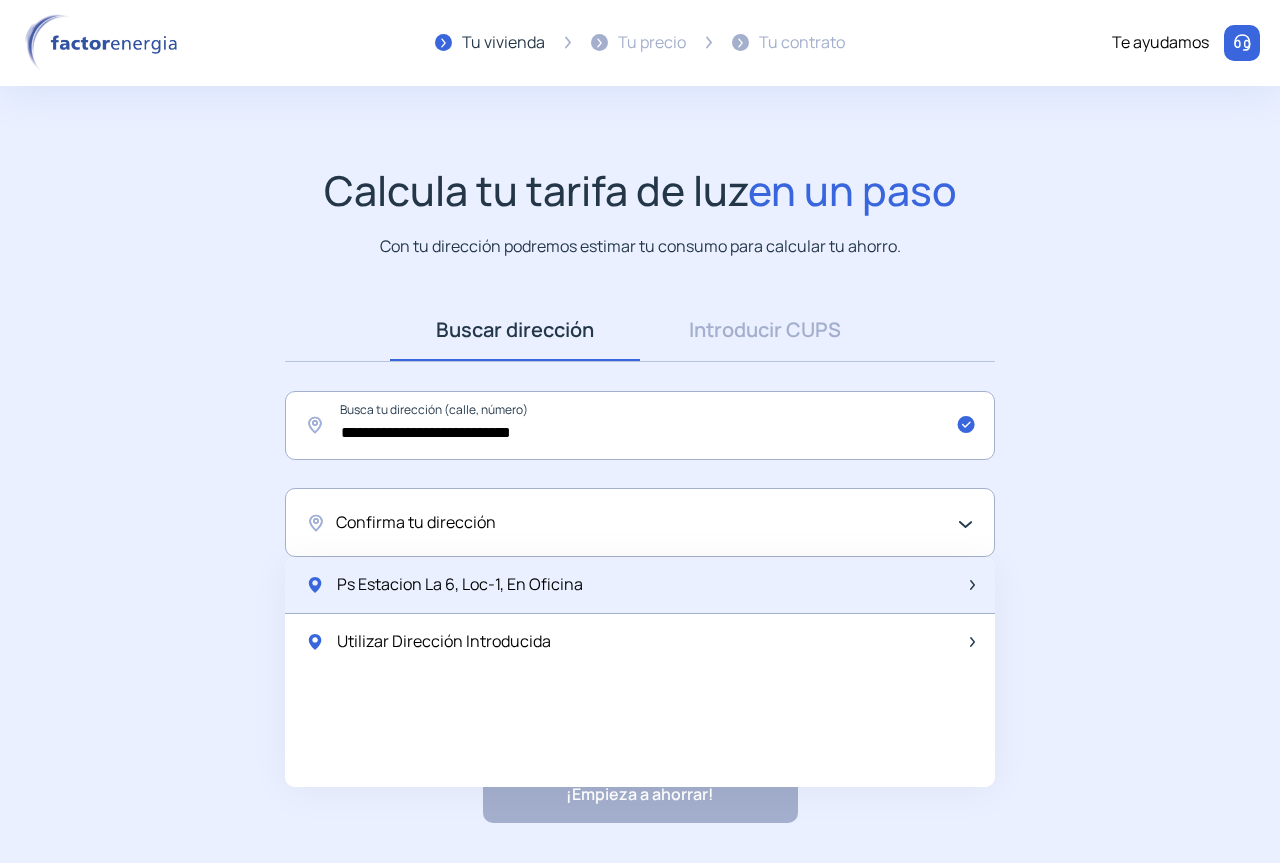 click on "Ps Estacion La 6, Loc-1, En Oficina" 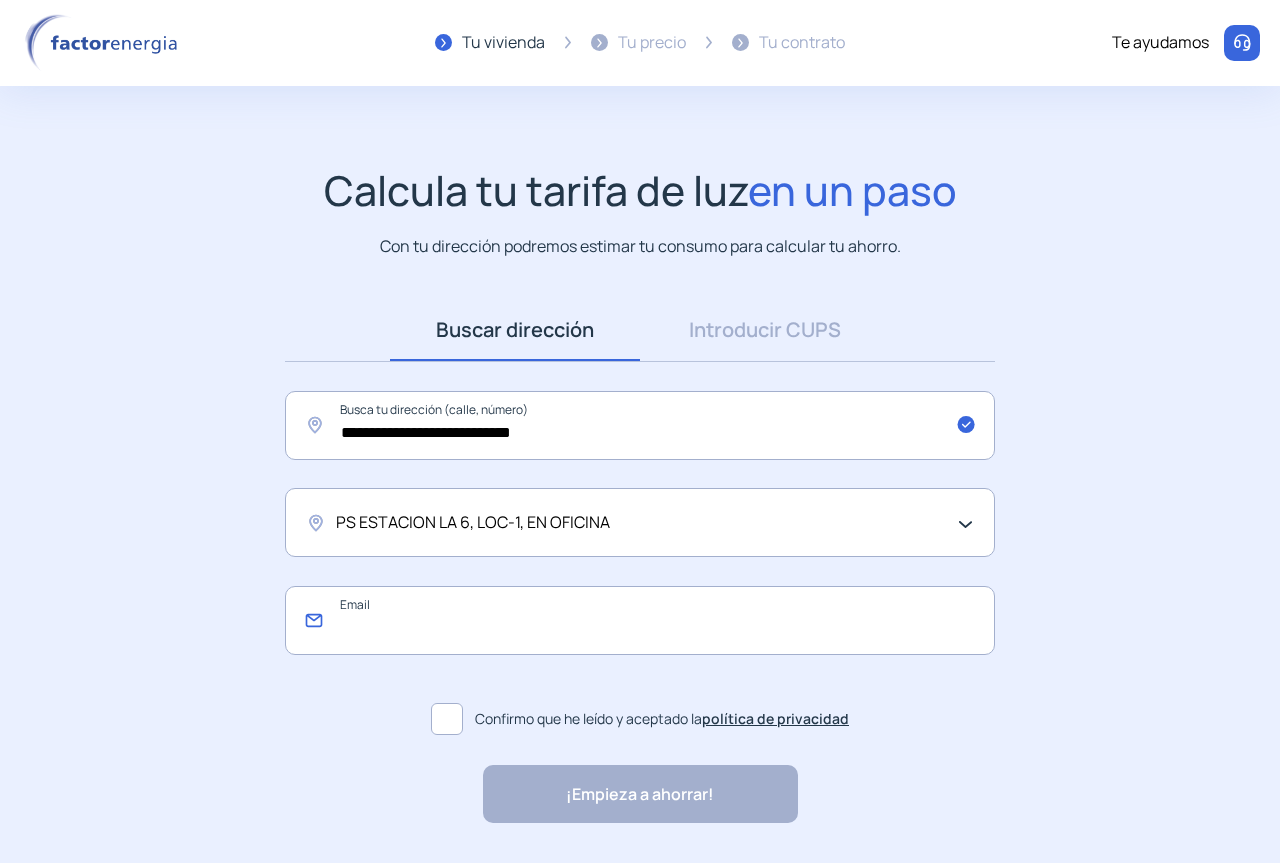 click 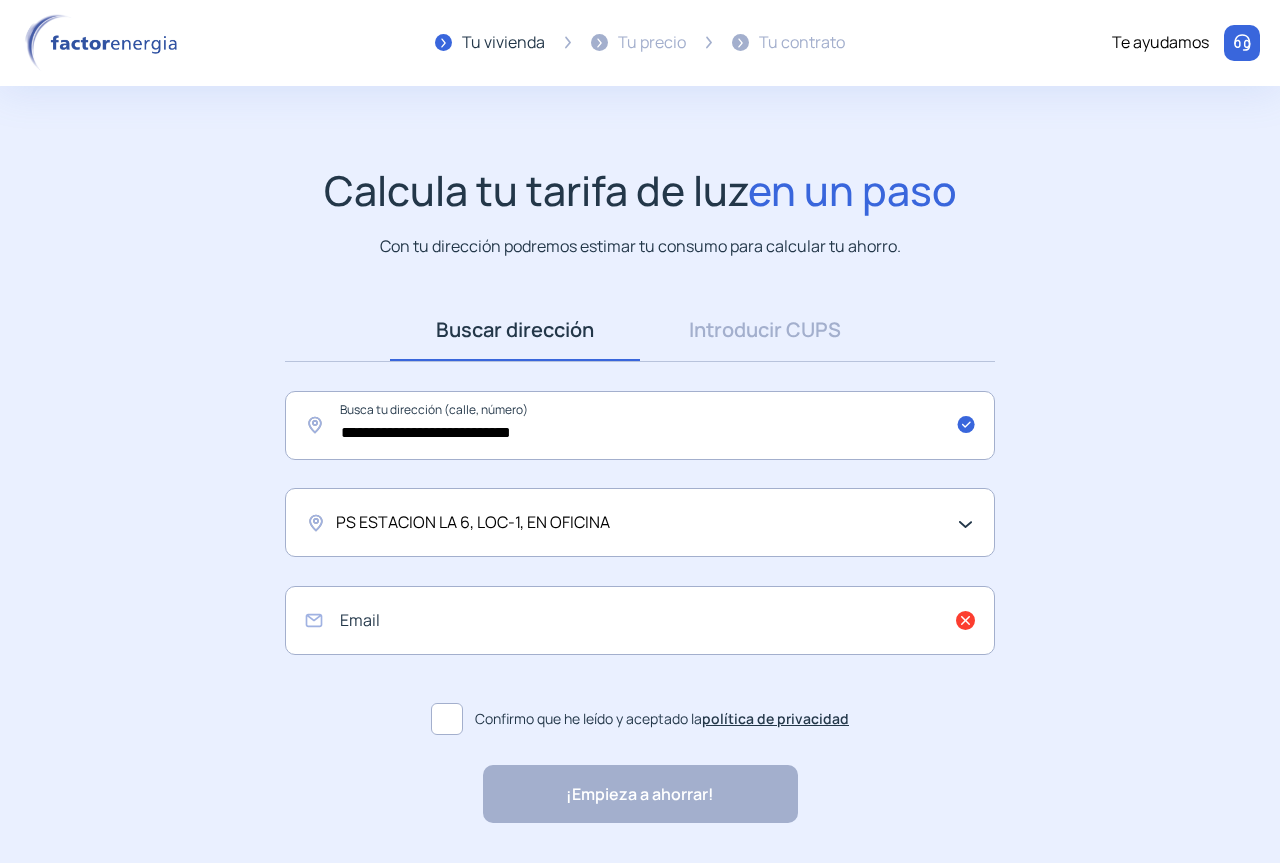 click on "PS ESTACION LA 6, LOC-1, EN OFICINA" 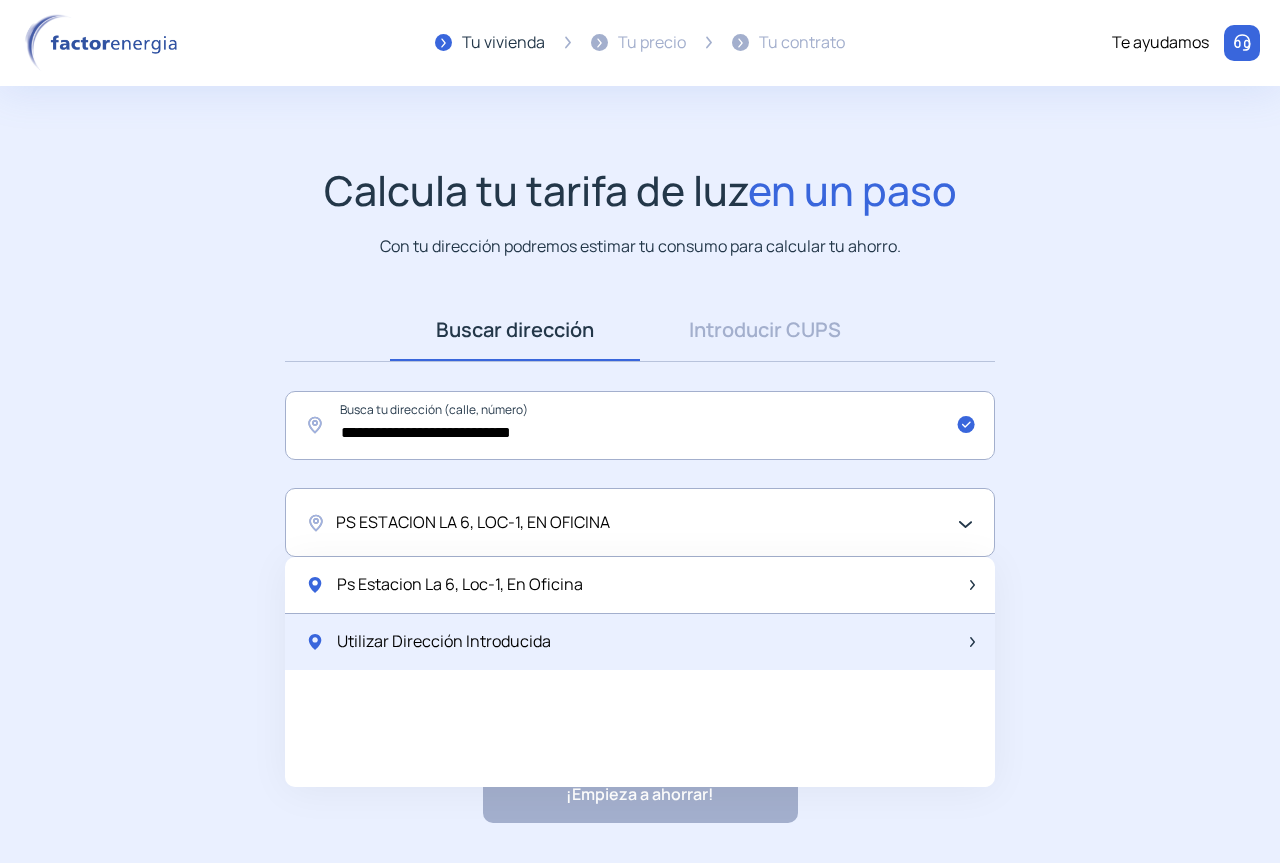 click on "Utilizar Dirección Introducida" 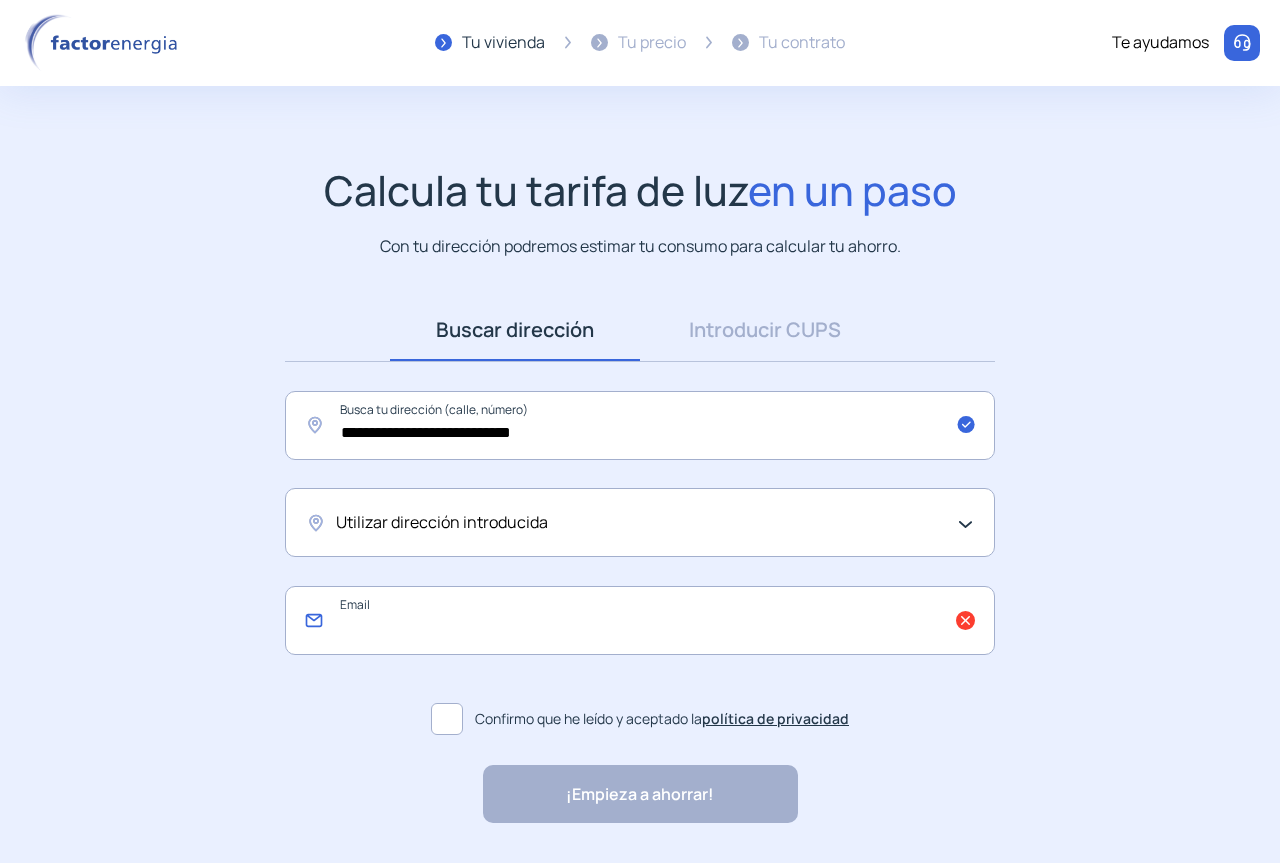 click 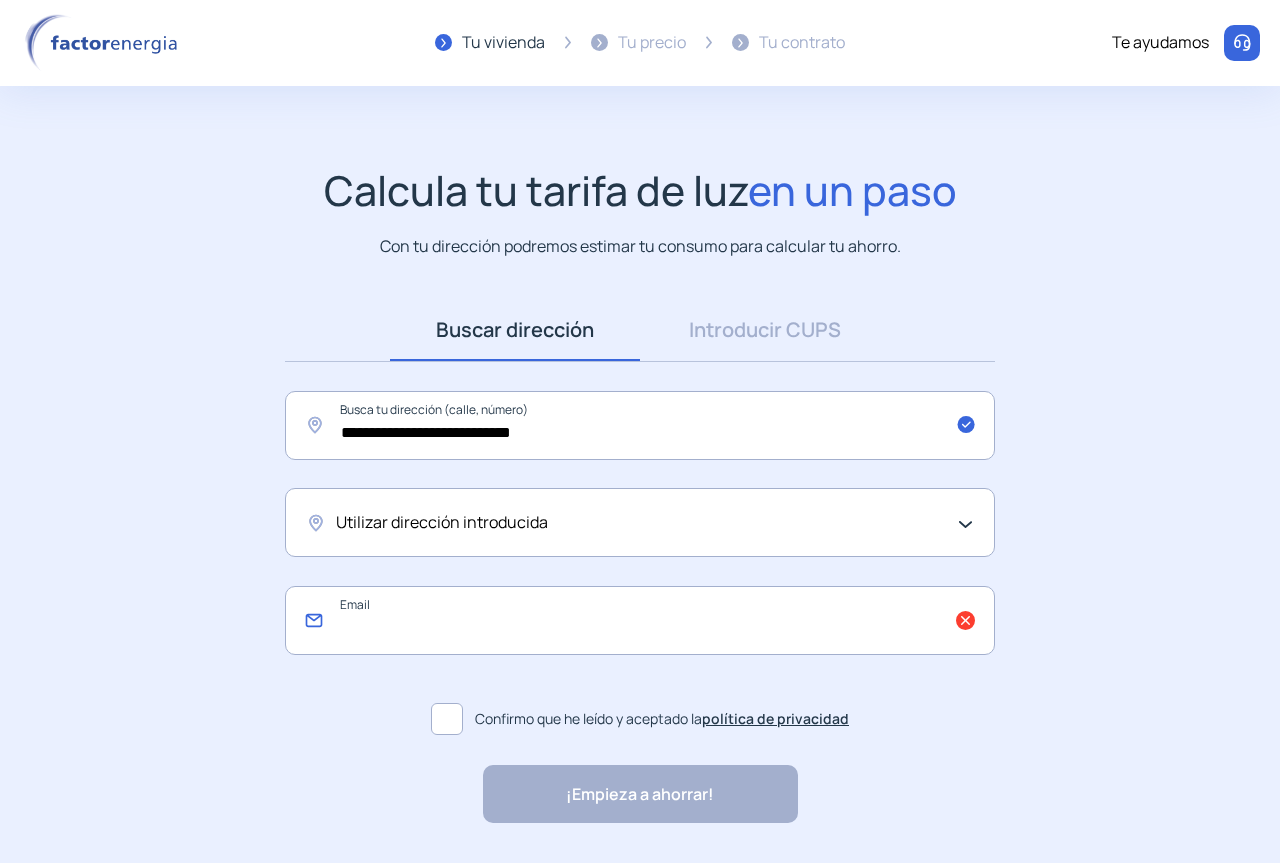 paste on "**********" 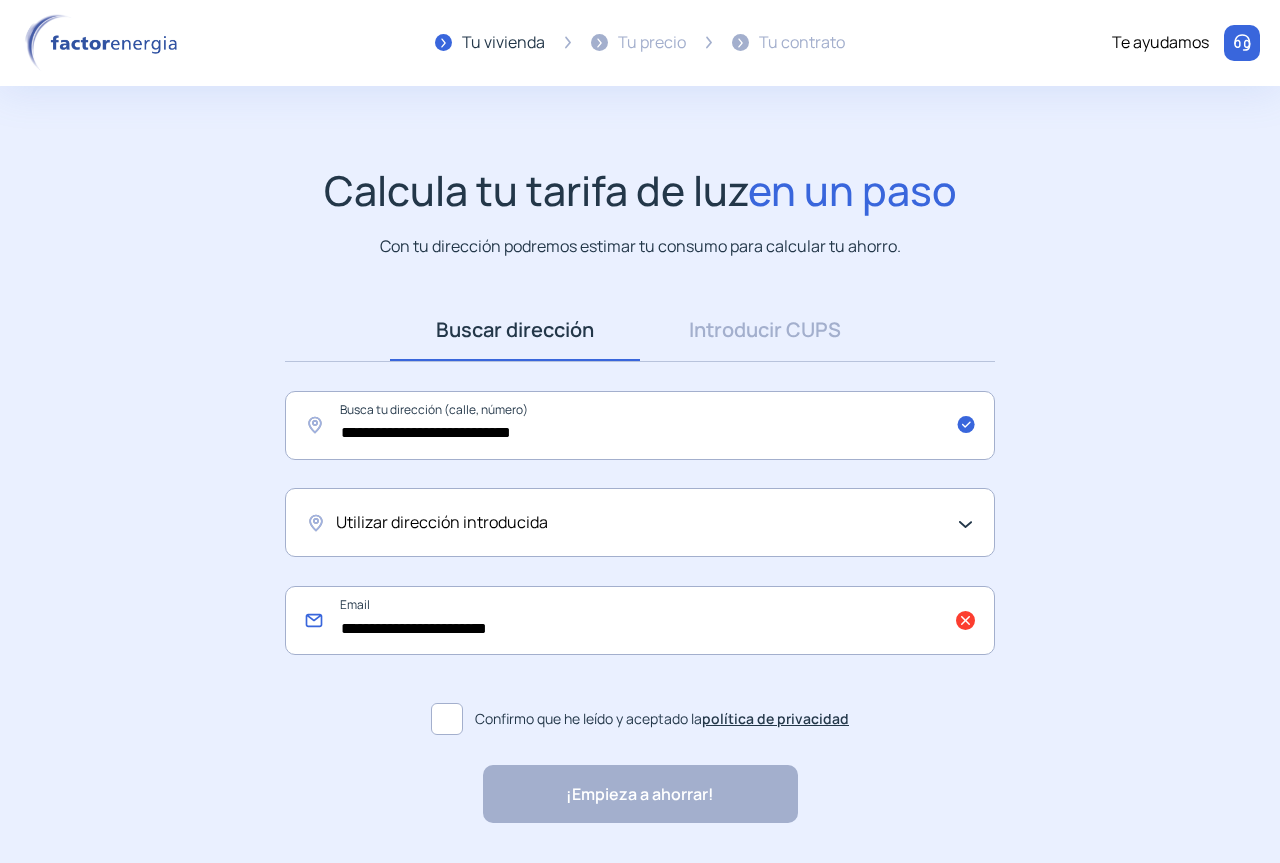 drag, startPoint x: 557, startPoint y: 622, endPoint x: 0, endPoint y: 490, distance: 572.4273 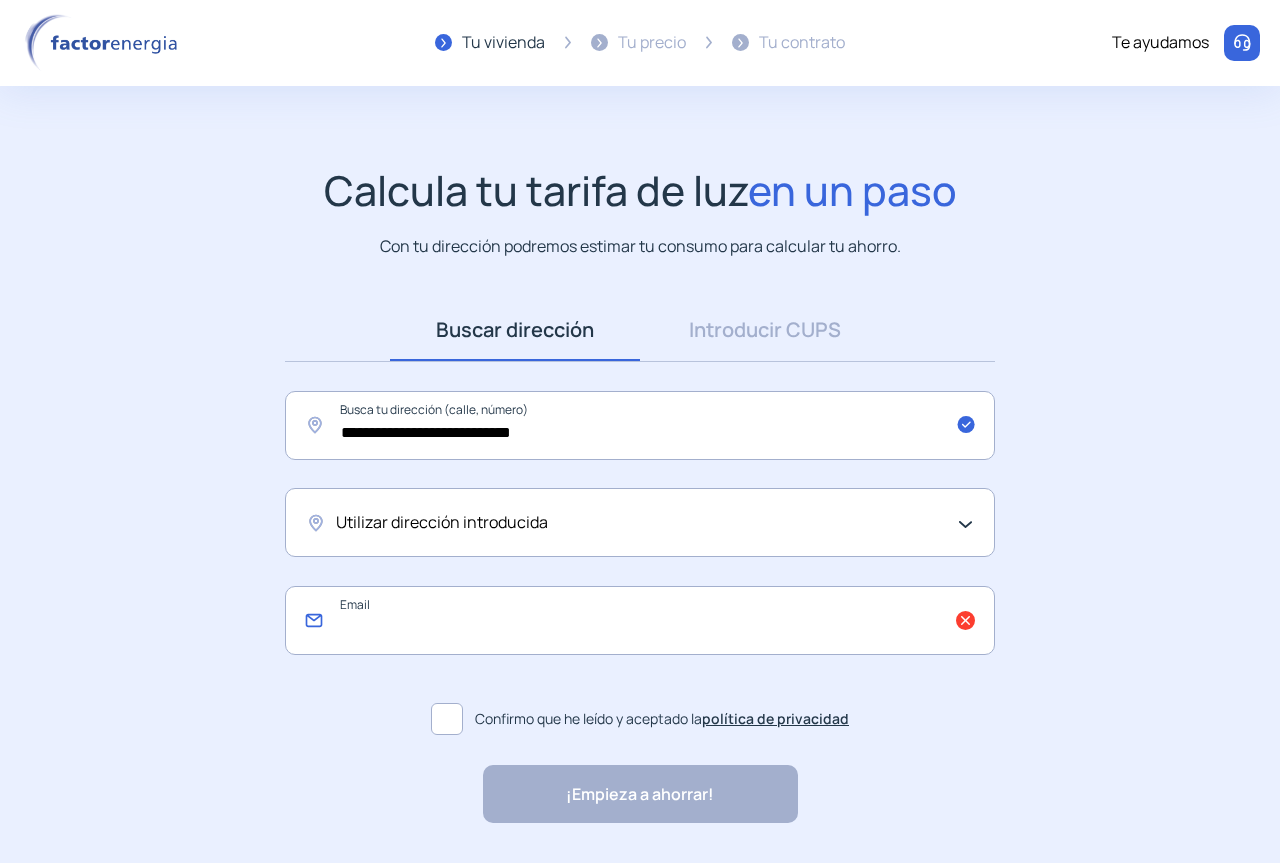 paste on "**********" 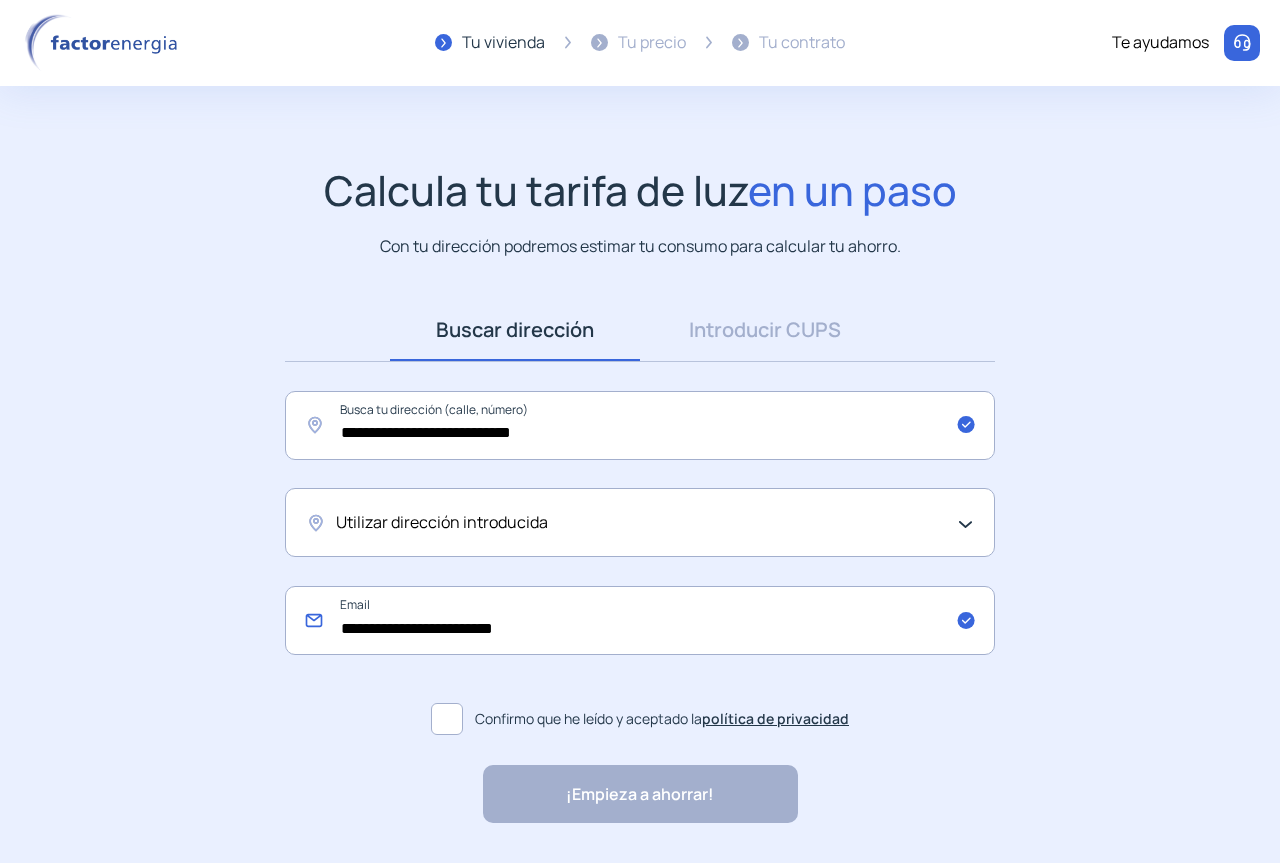 type on "**********" 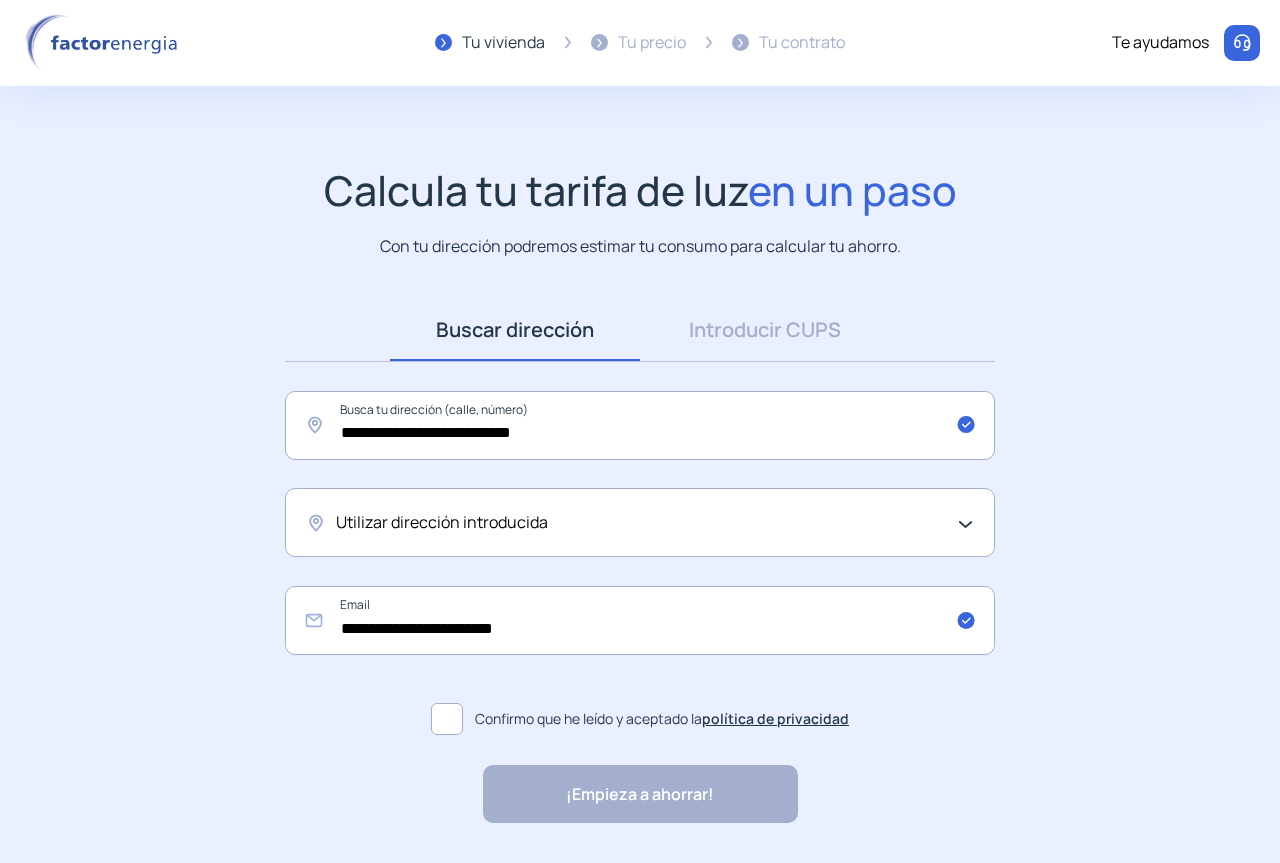 click 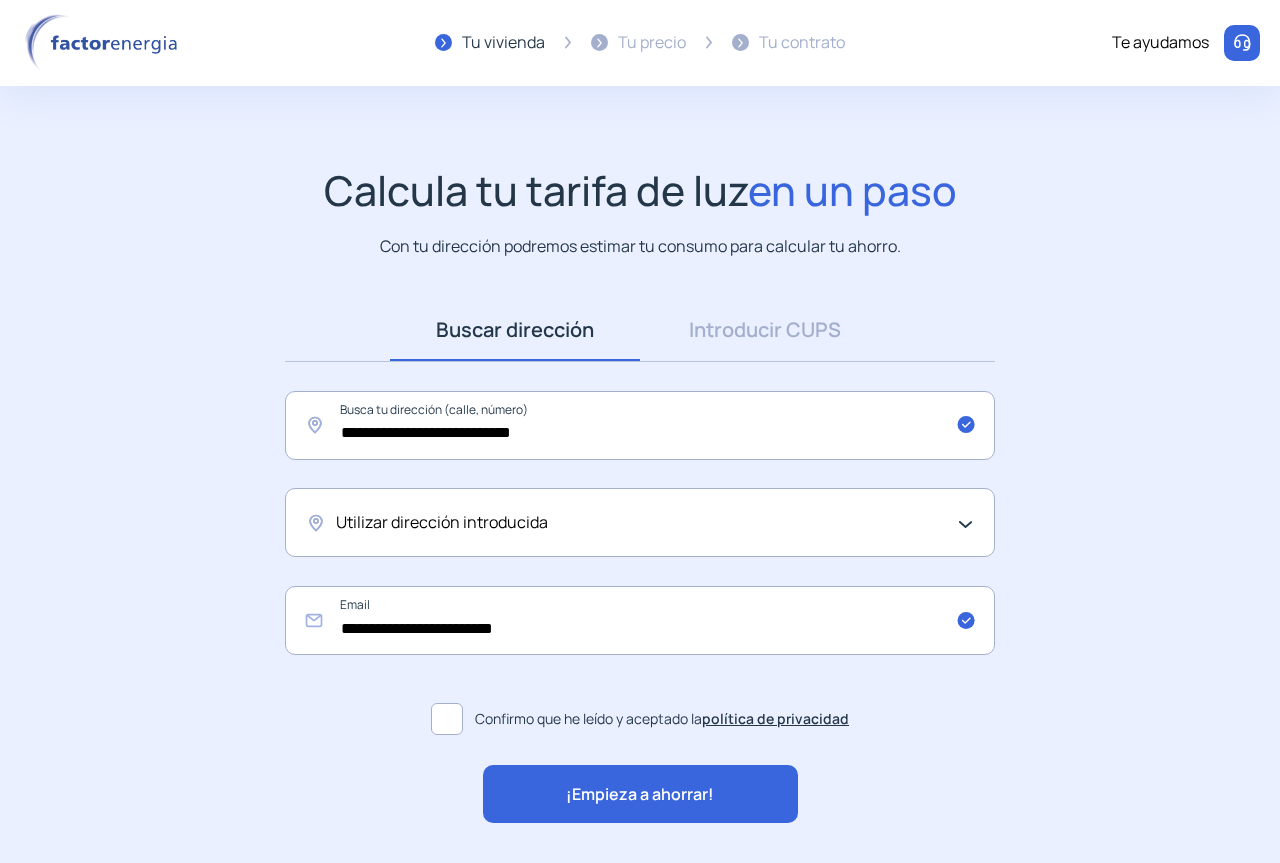 click on "¡Empieza a ahorrar!" 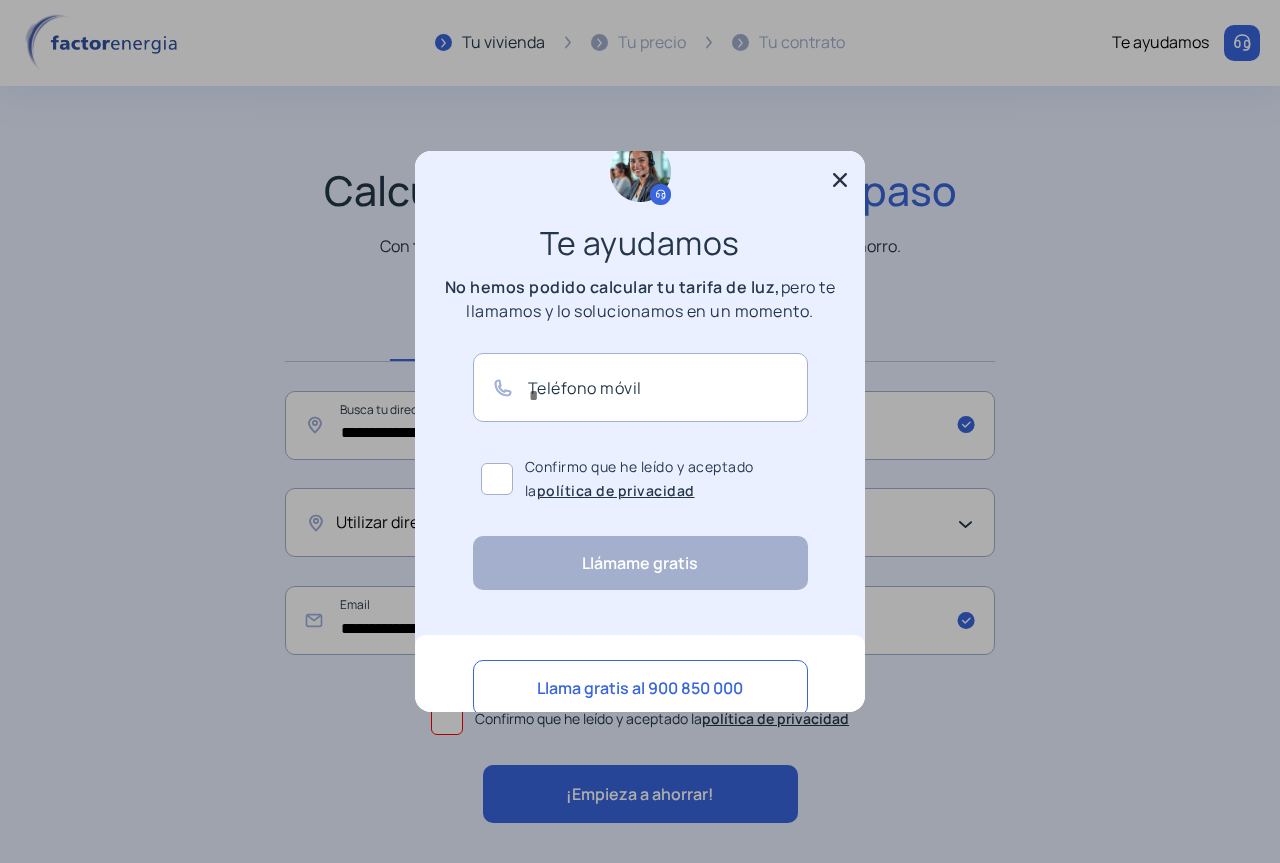 scroll, scrollTop: 0, scrollLeft: 0, axis: both 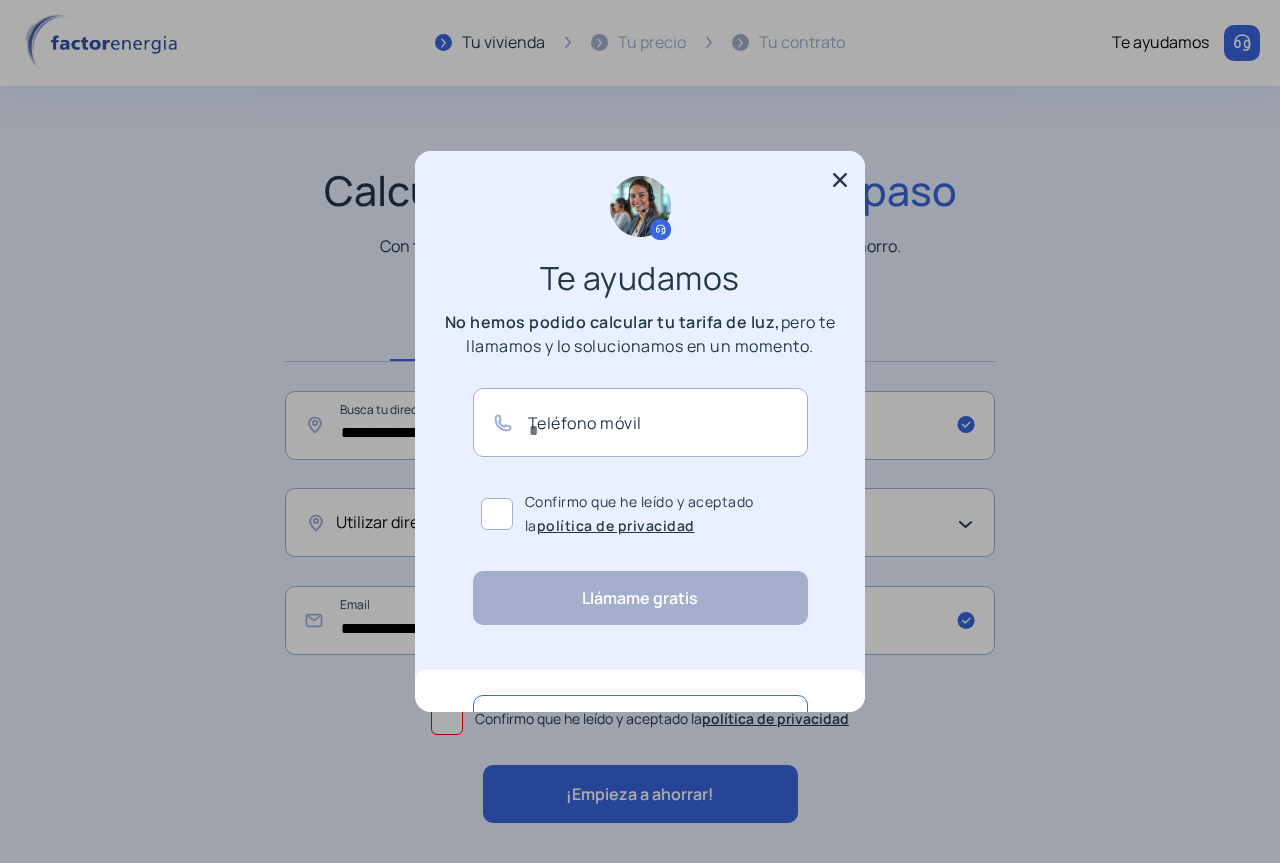 click 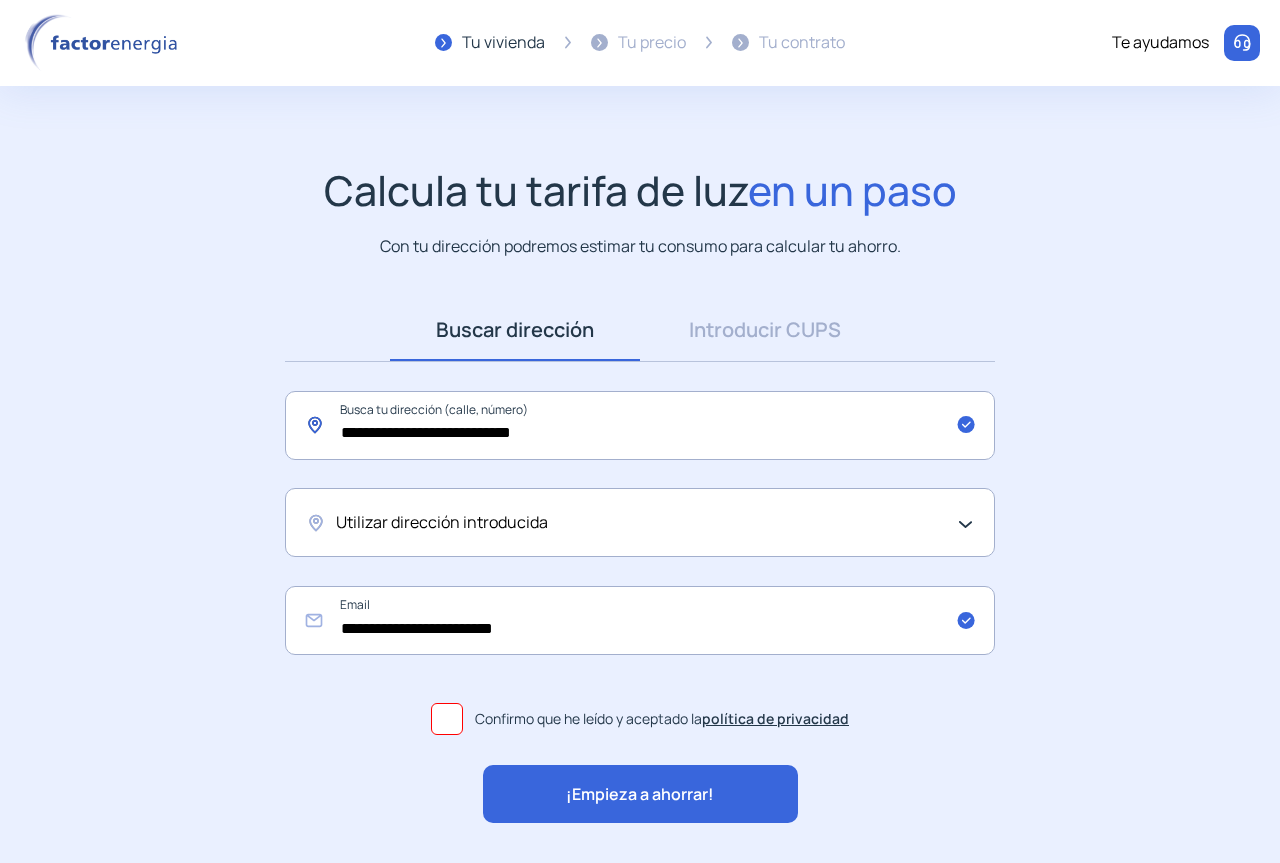 drag, startPoint x: 612, startPoint y: 433, endPoint x: 0, endPoint y: 484, distance: 614.12134 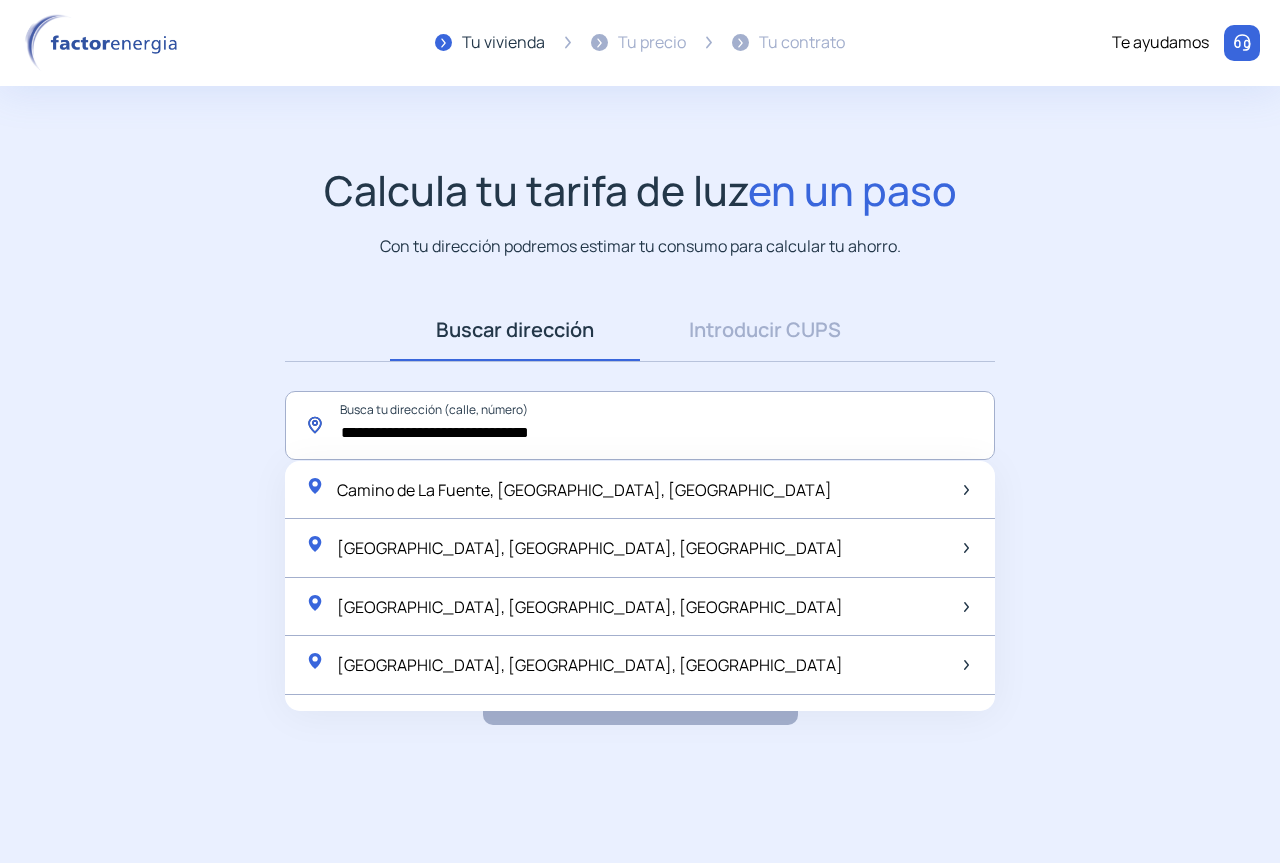 click on "**********" 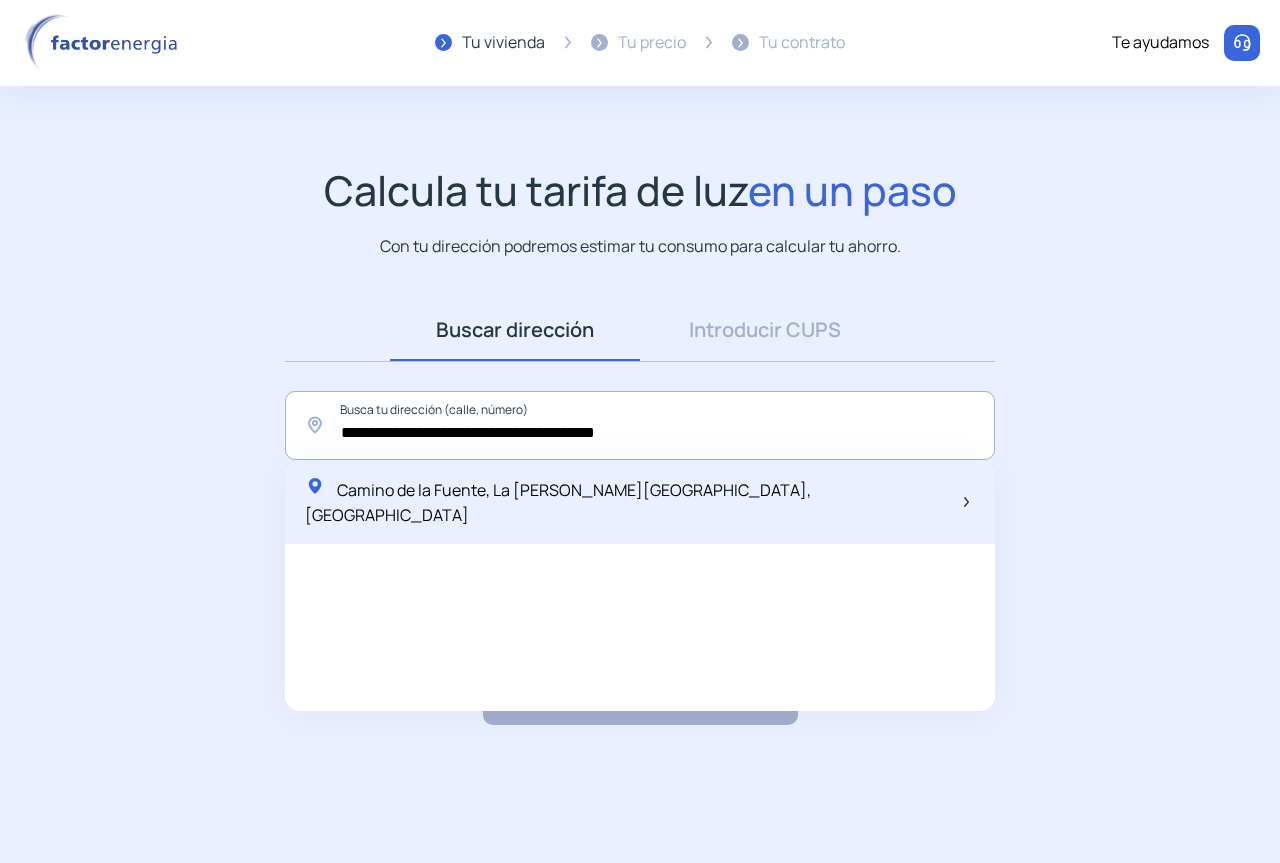 click on "Camino de la Fuente, La [PERSON_NAME][GEOGRAPHIC_DATA], [GEOGRAPHIC_DATA]" 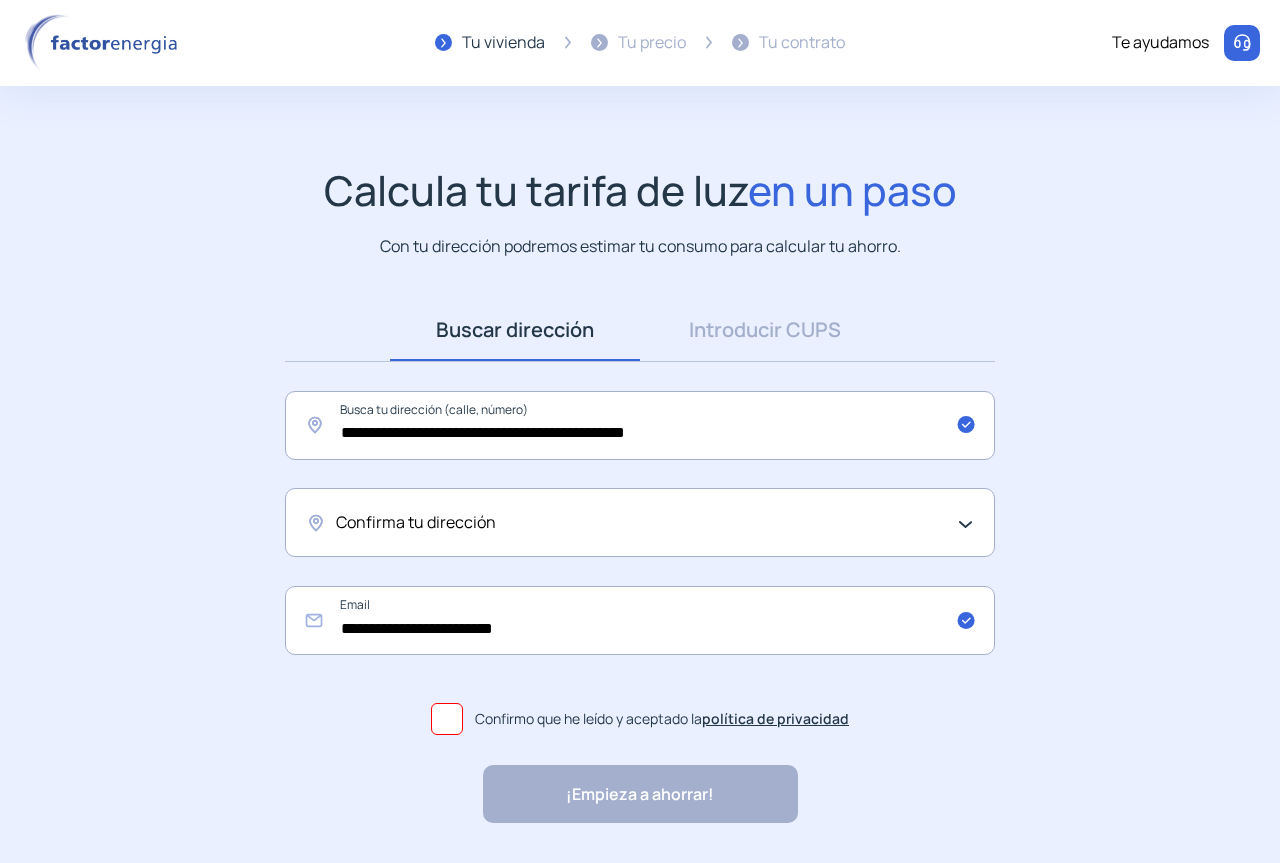 click on "Confirma tu dirección" 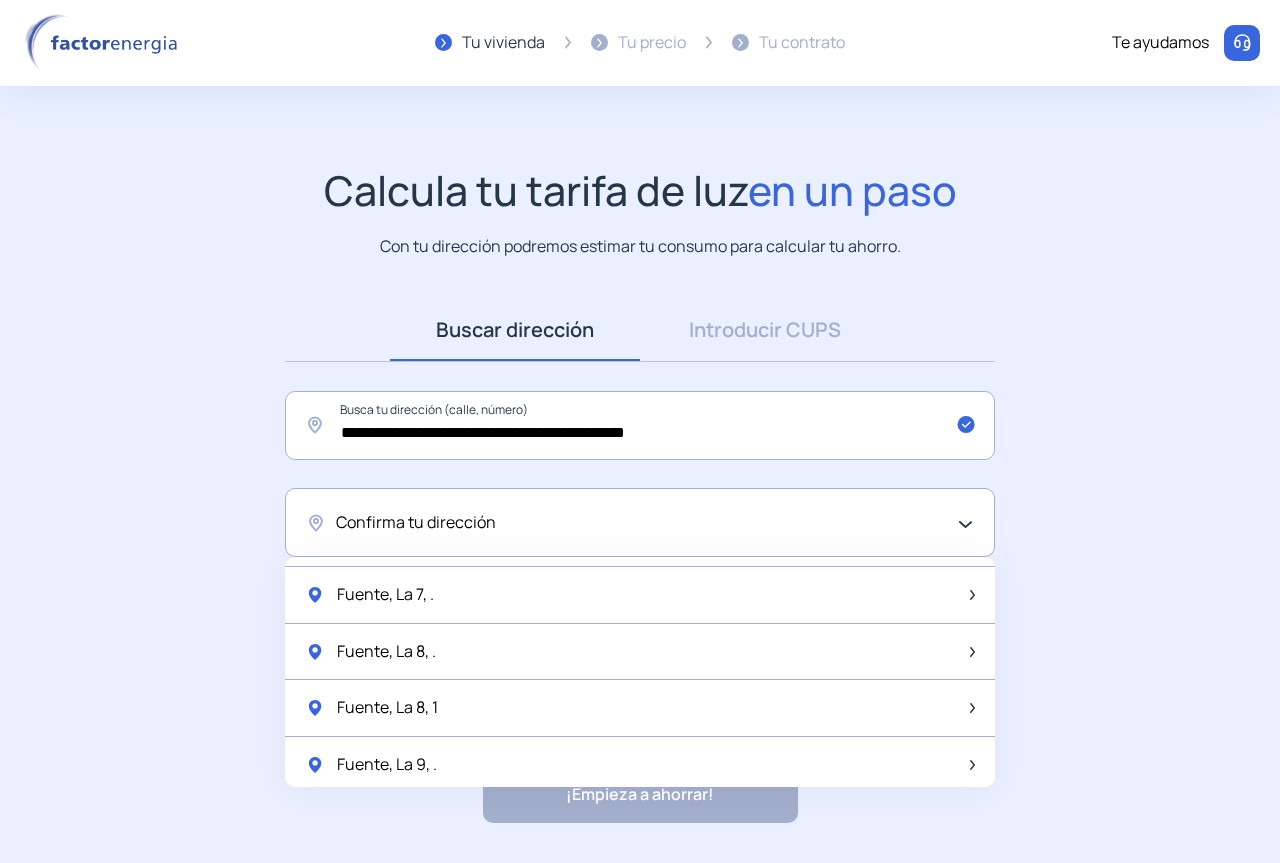 scroll, scrollTop: 1556, scrollLeft: 0, axis: vertical 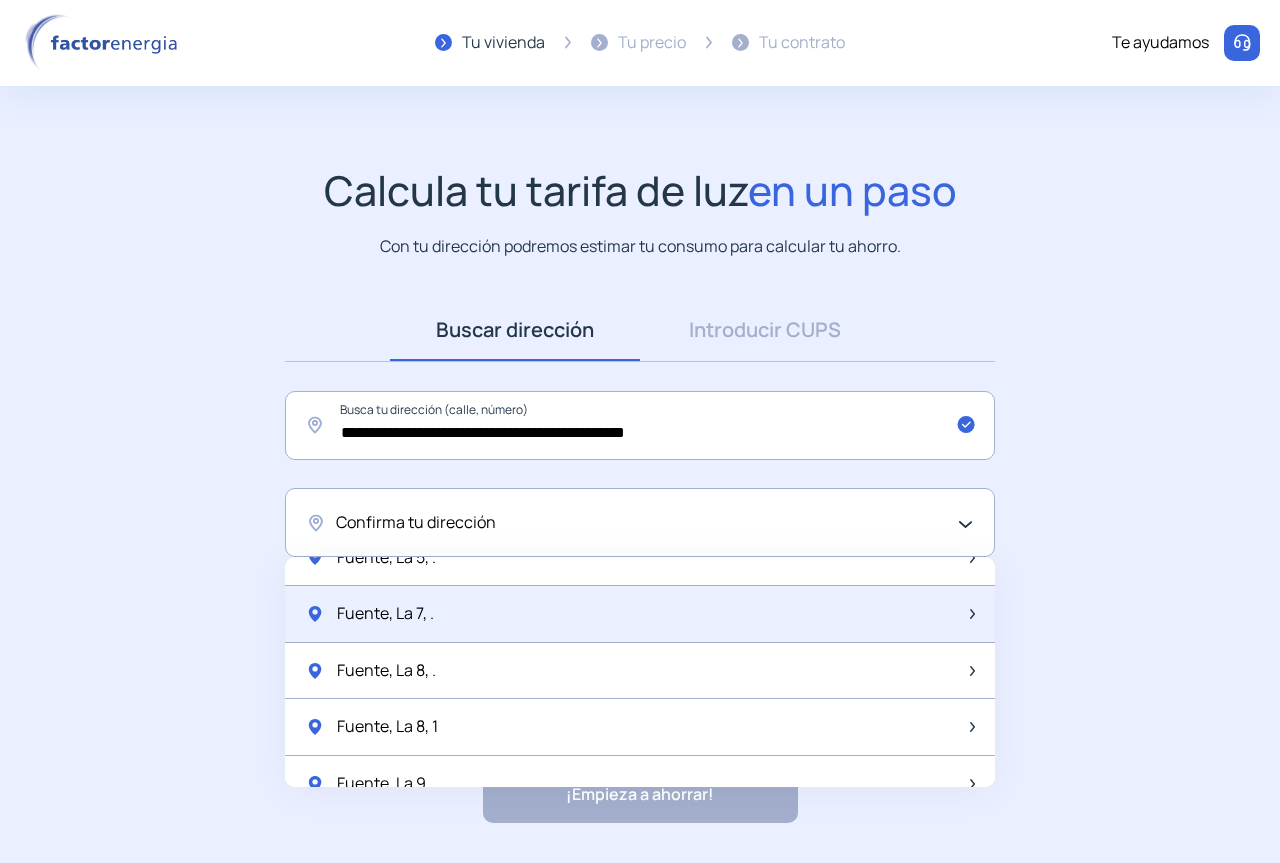 click on "Fuente, La 7, ." 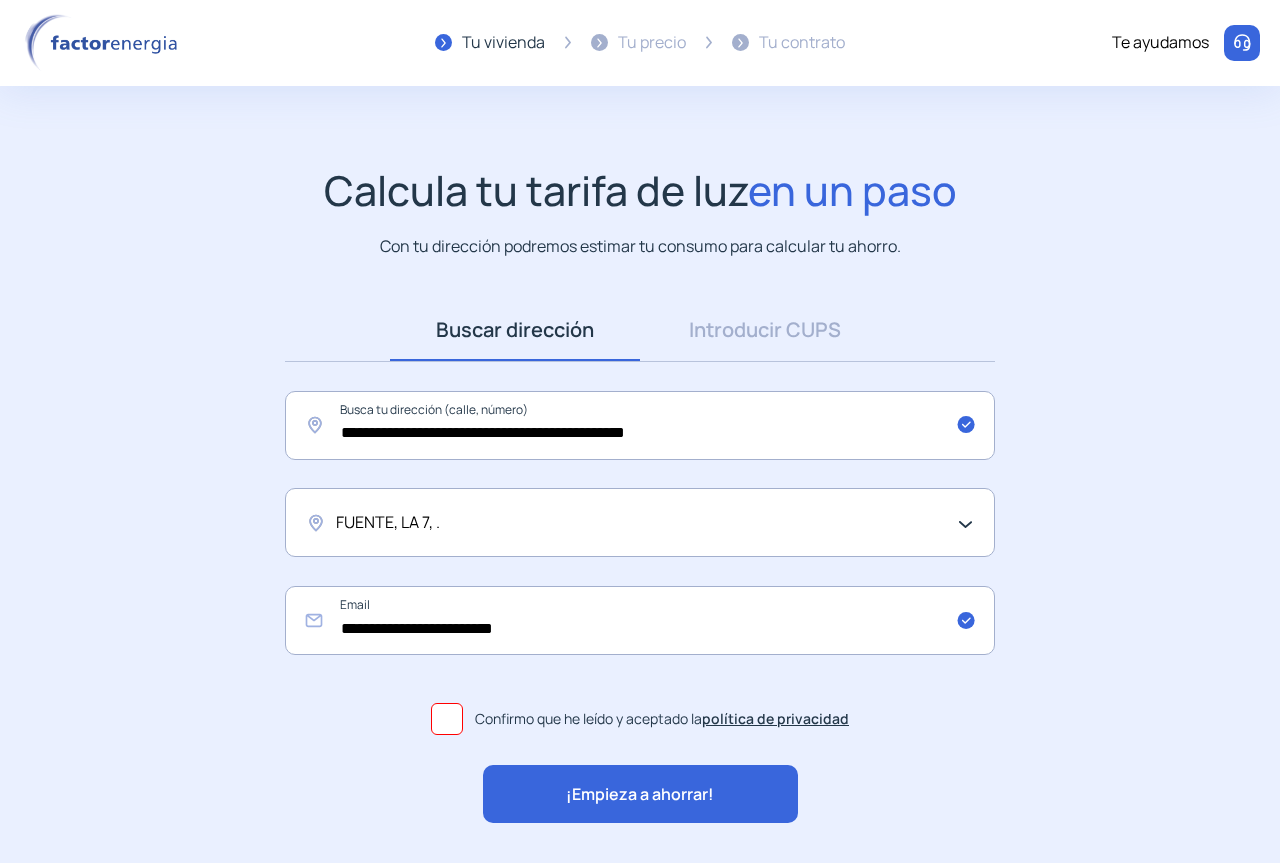 click on "¡Empieza a ahorrar!" 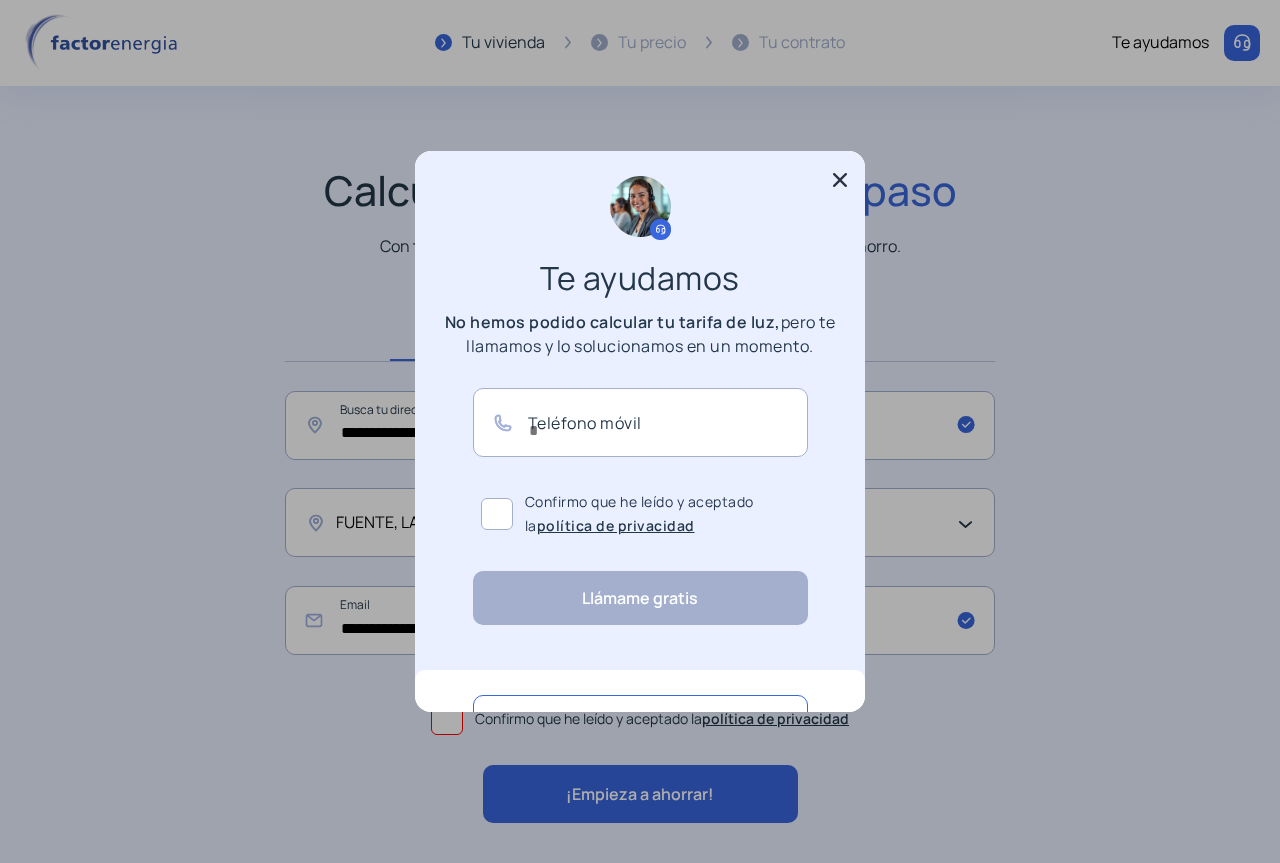 click 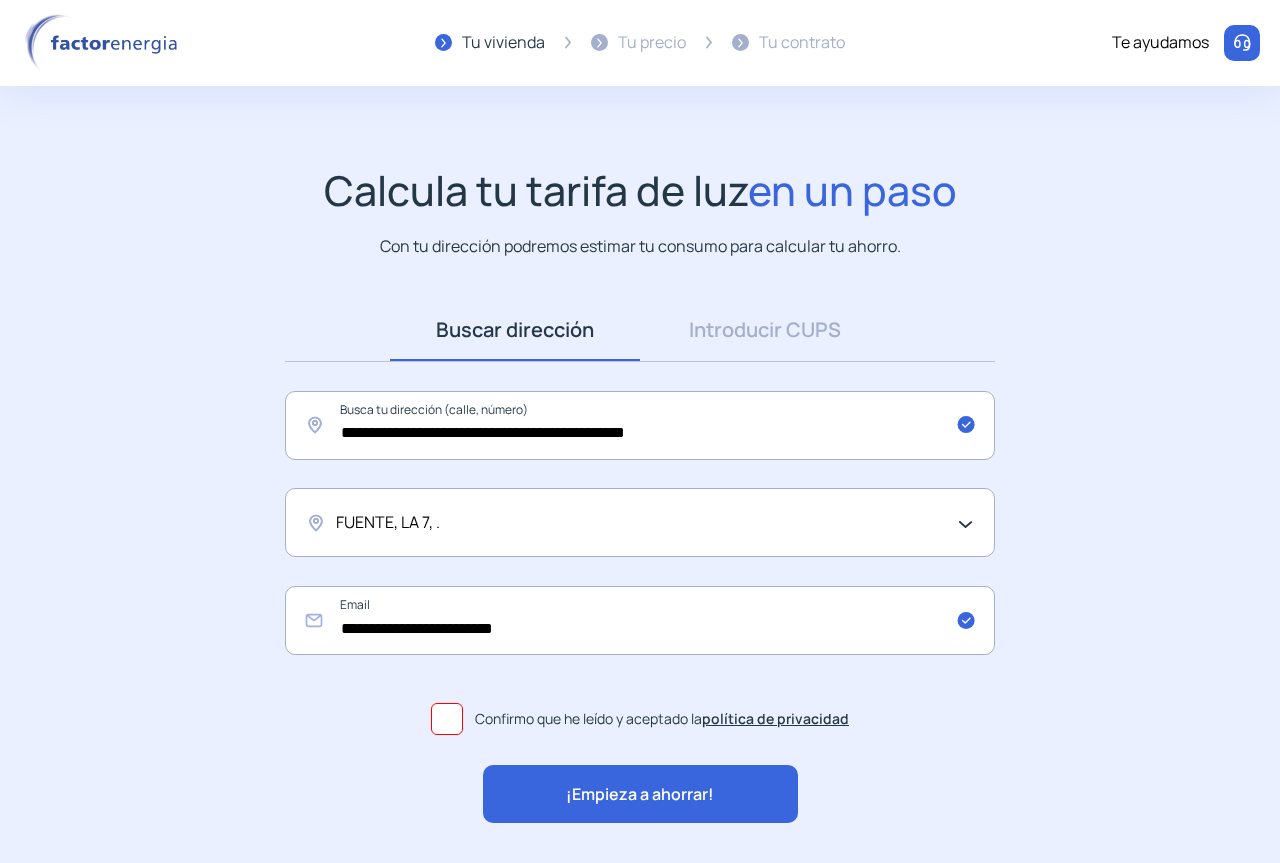 click on "FUENTE, LA 7, ." 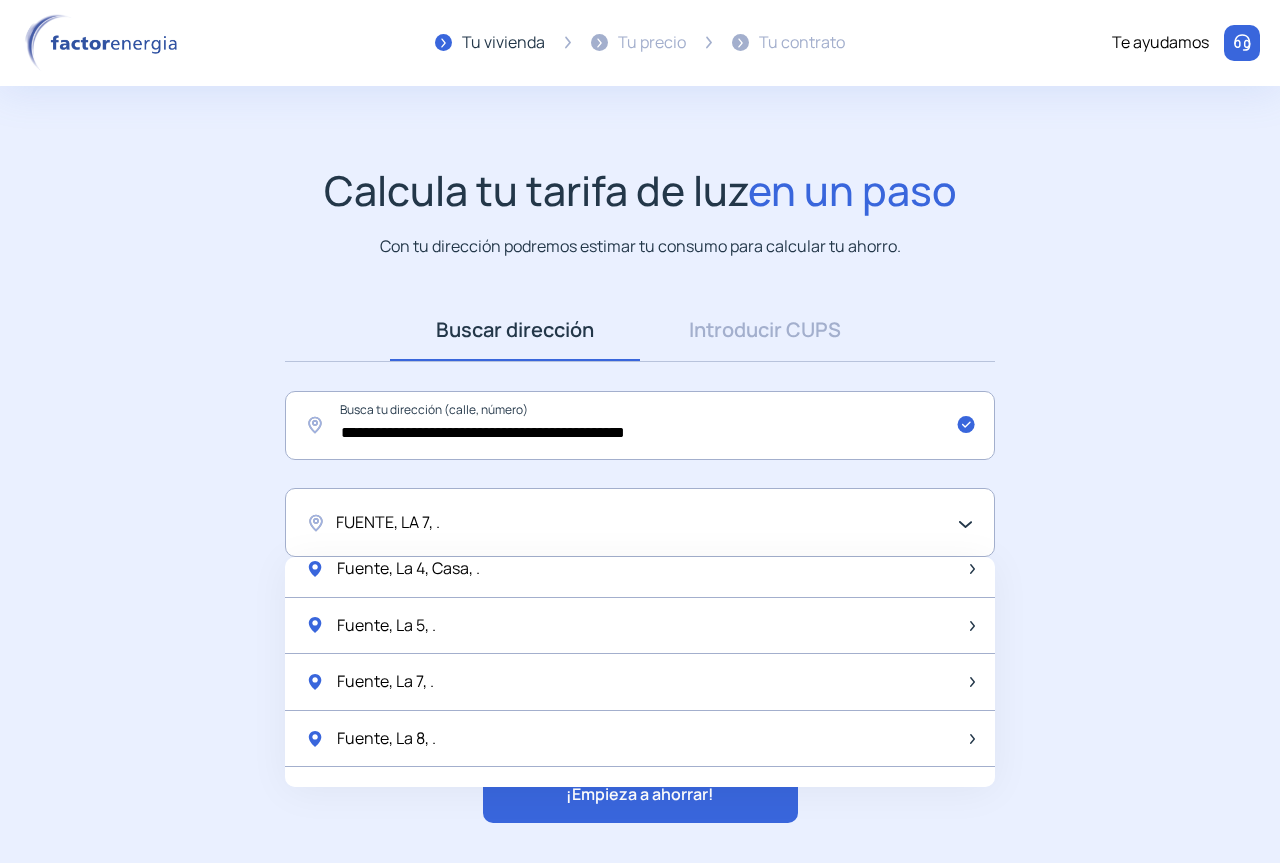 scroll, scrollTop: 1500, scrollLeft: 0, axis: vertical 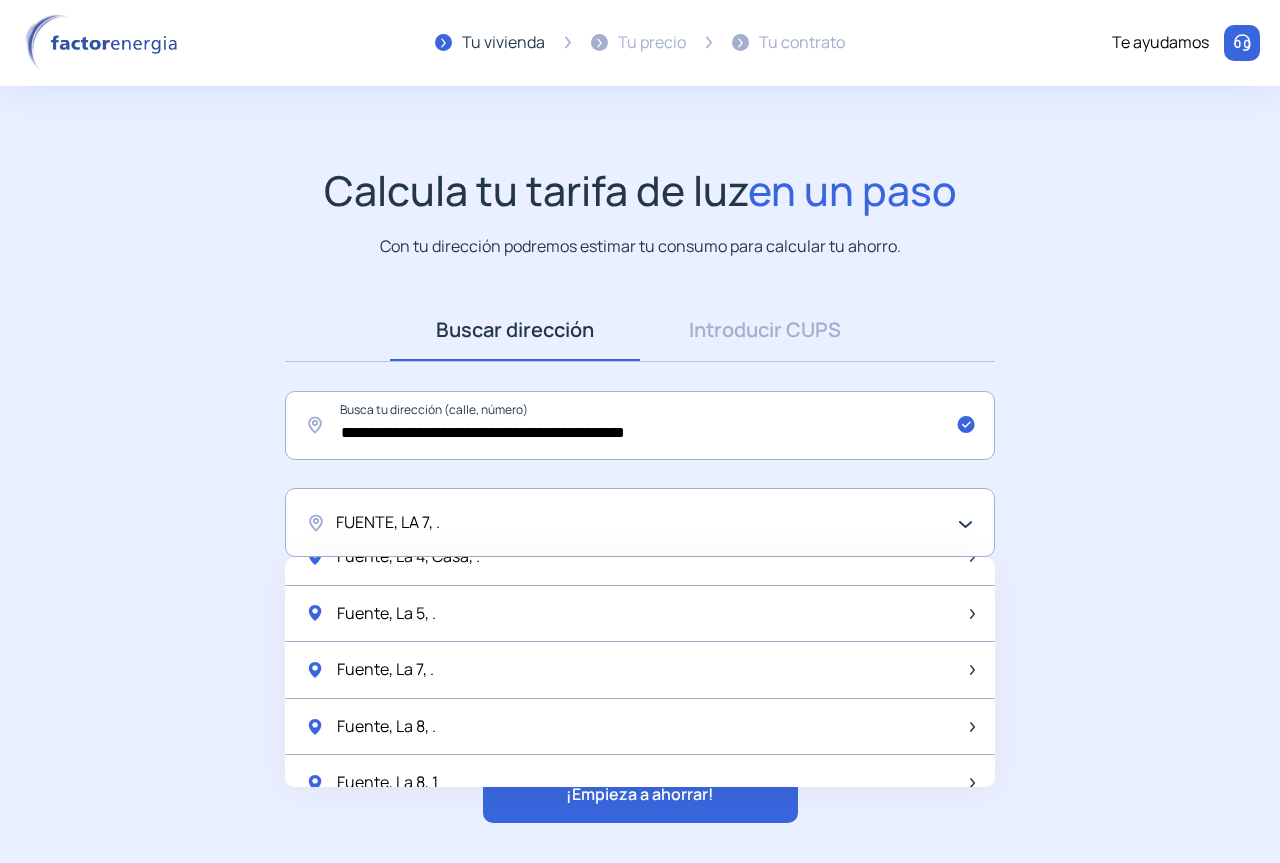 click on "Fuente, La 7, ." 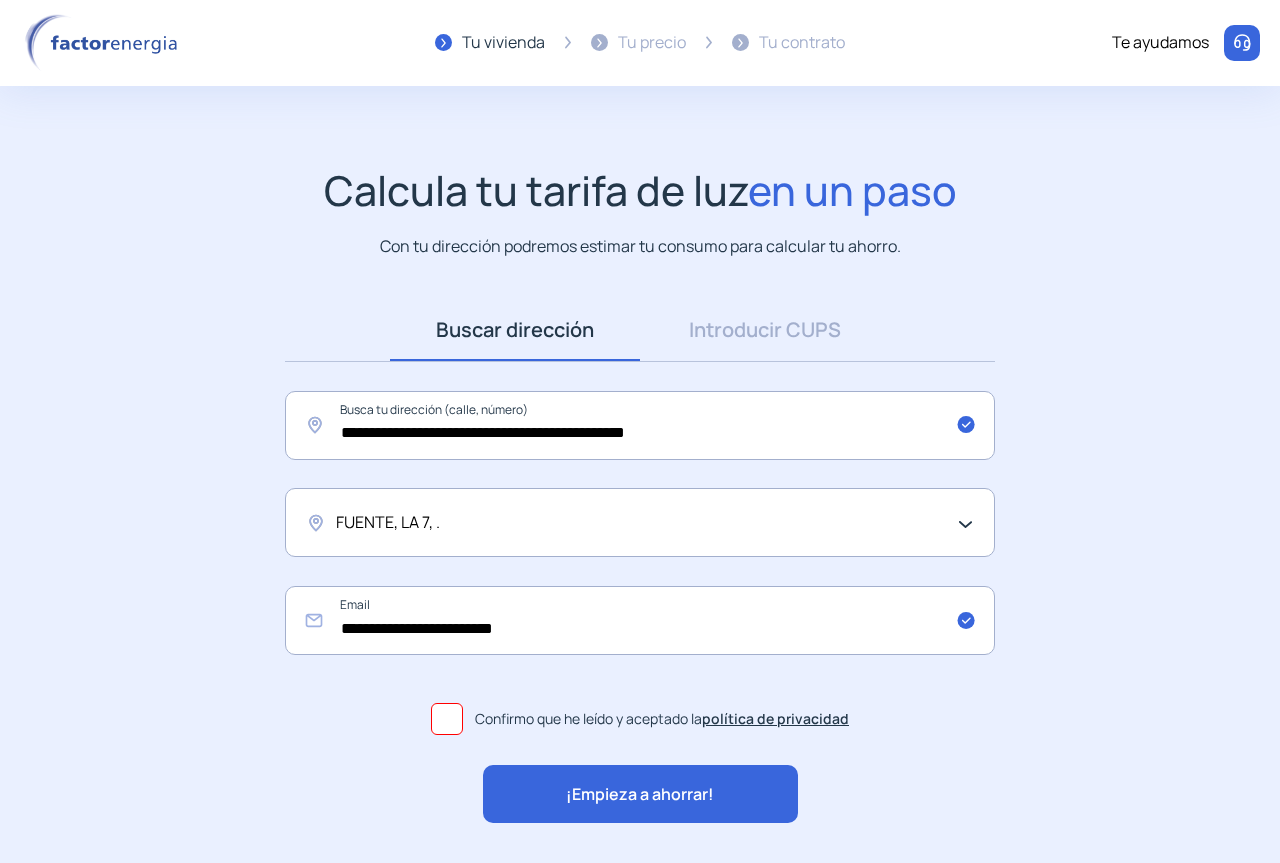 click on "¡Empieza a ahorrar!" 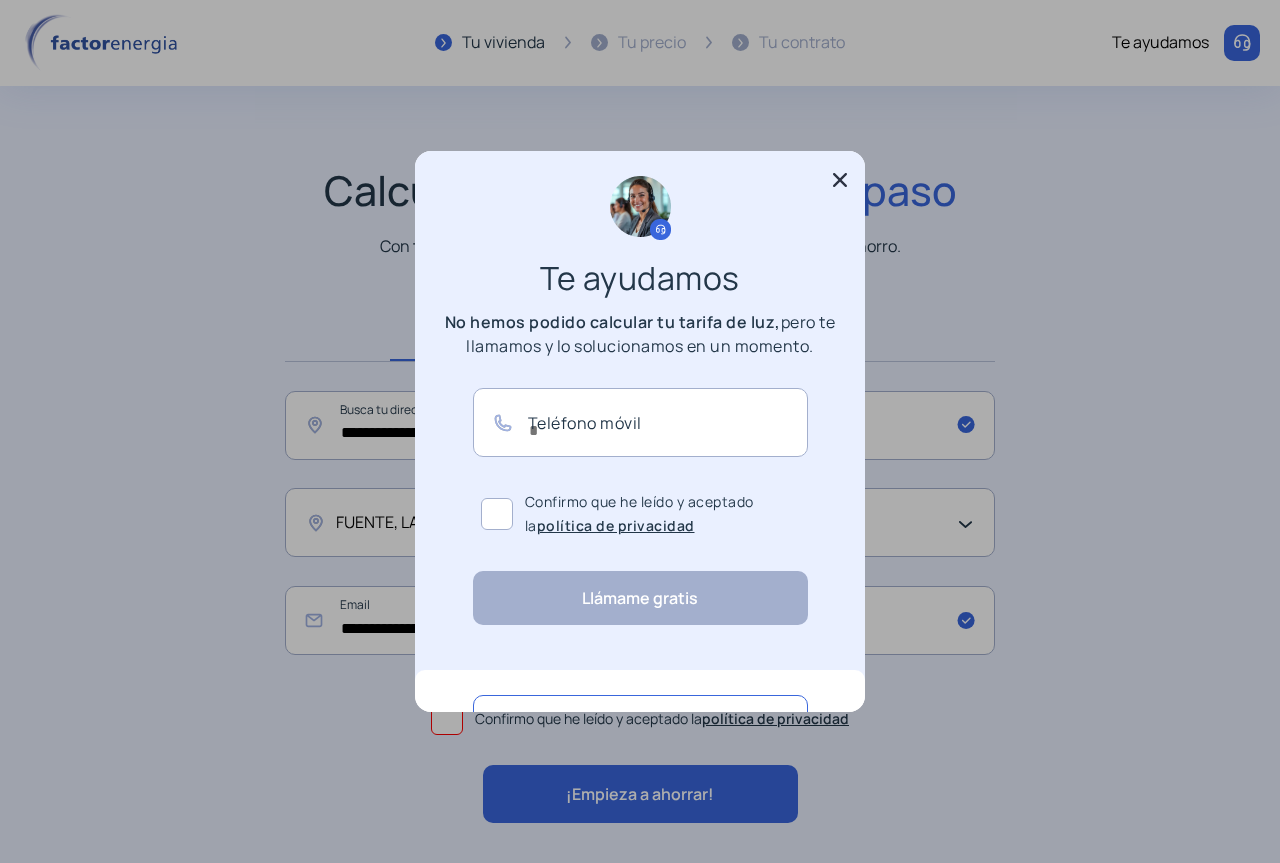 click on "Te ayudamos No hemos podido calcular tu tarifa de luz,  pero te llamamos y lo solucionamos en un momento. Teléfono móvil  Confirmo que he leído y aceptado la  política de privacidad  Llámame gratis" at bounding box center [640, 400] 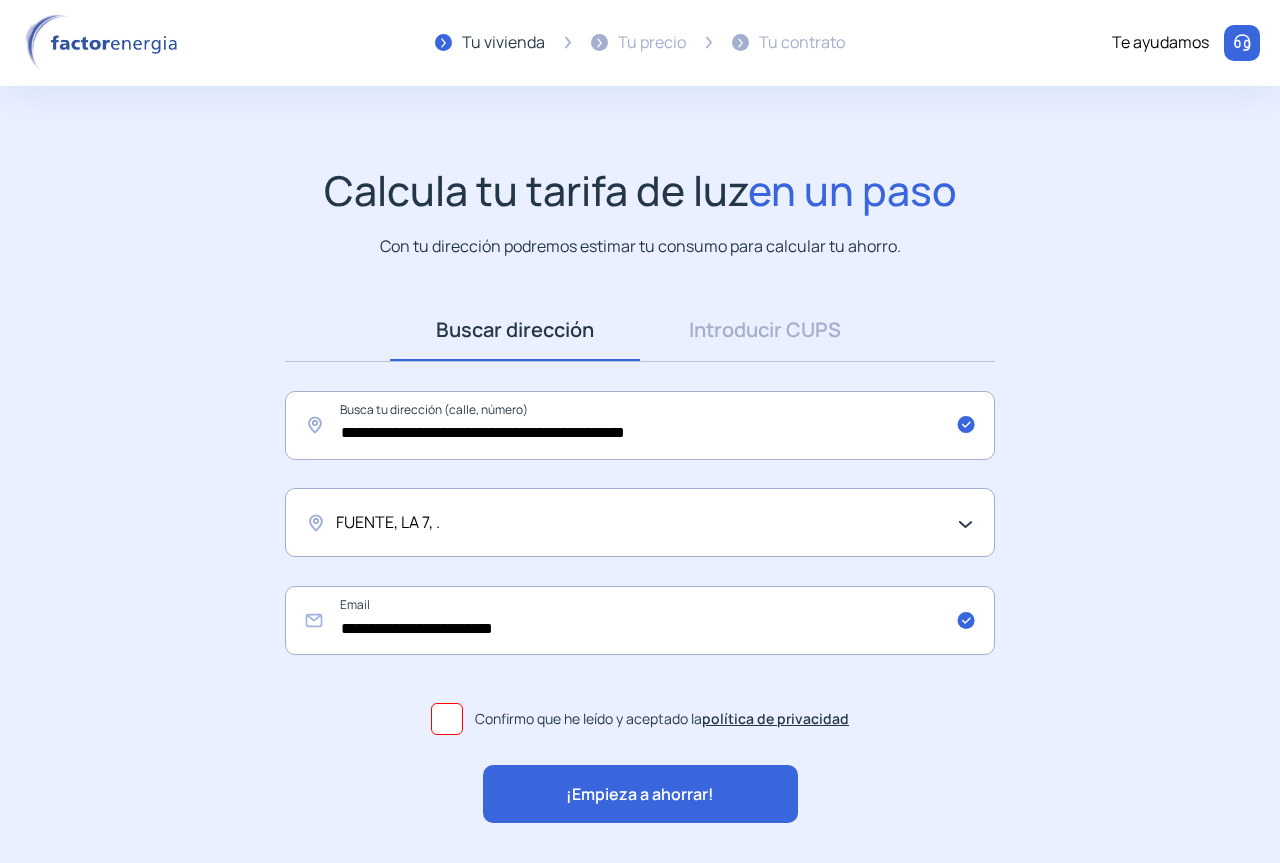 click on "FUENTE, LA 7, ." 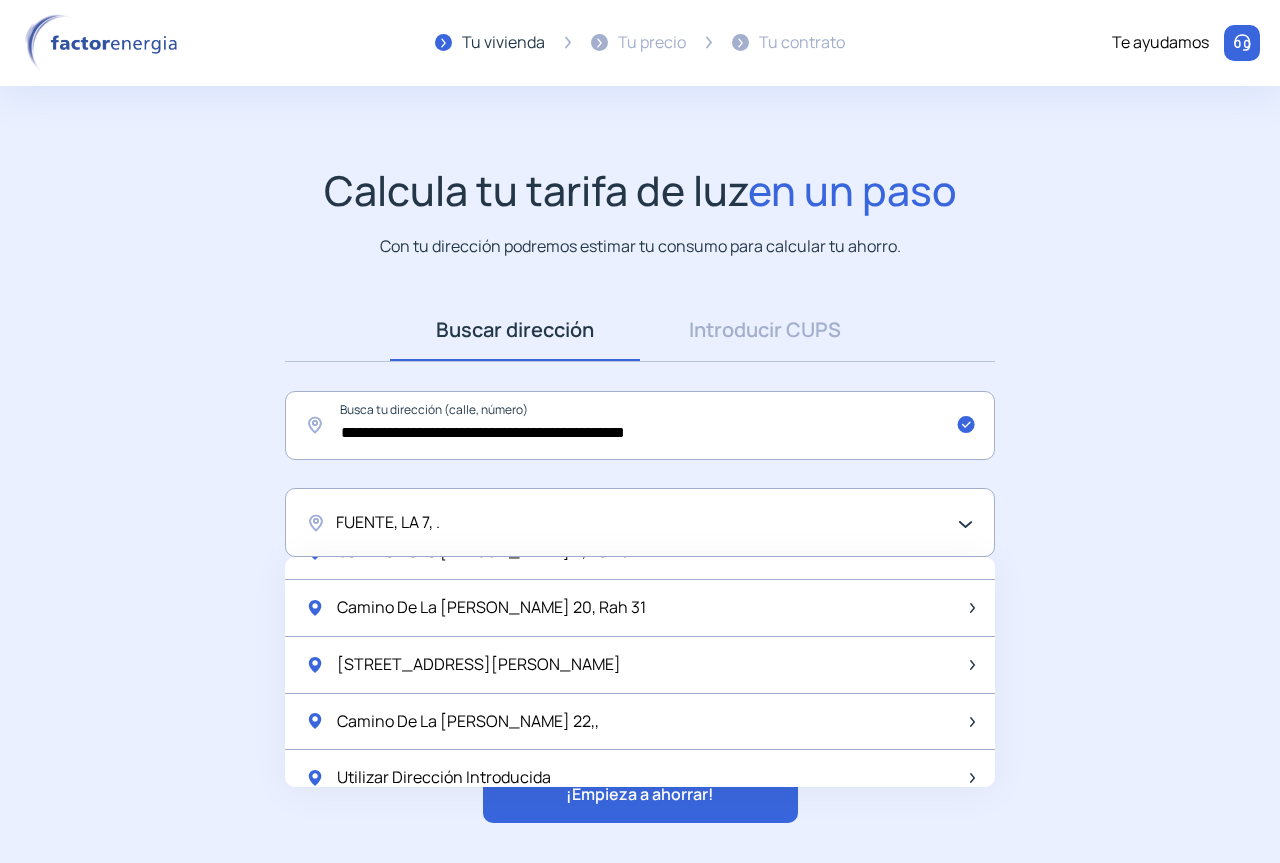 scroll, scrollTop: 2655, scrollLeft: 0, axis: vertical 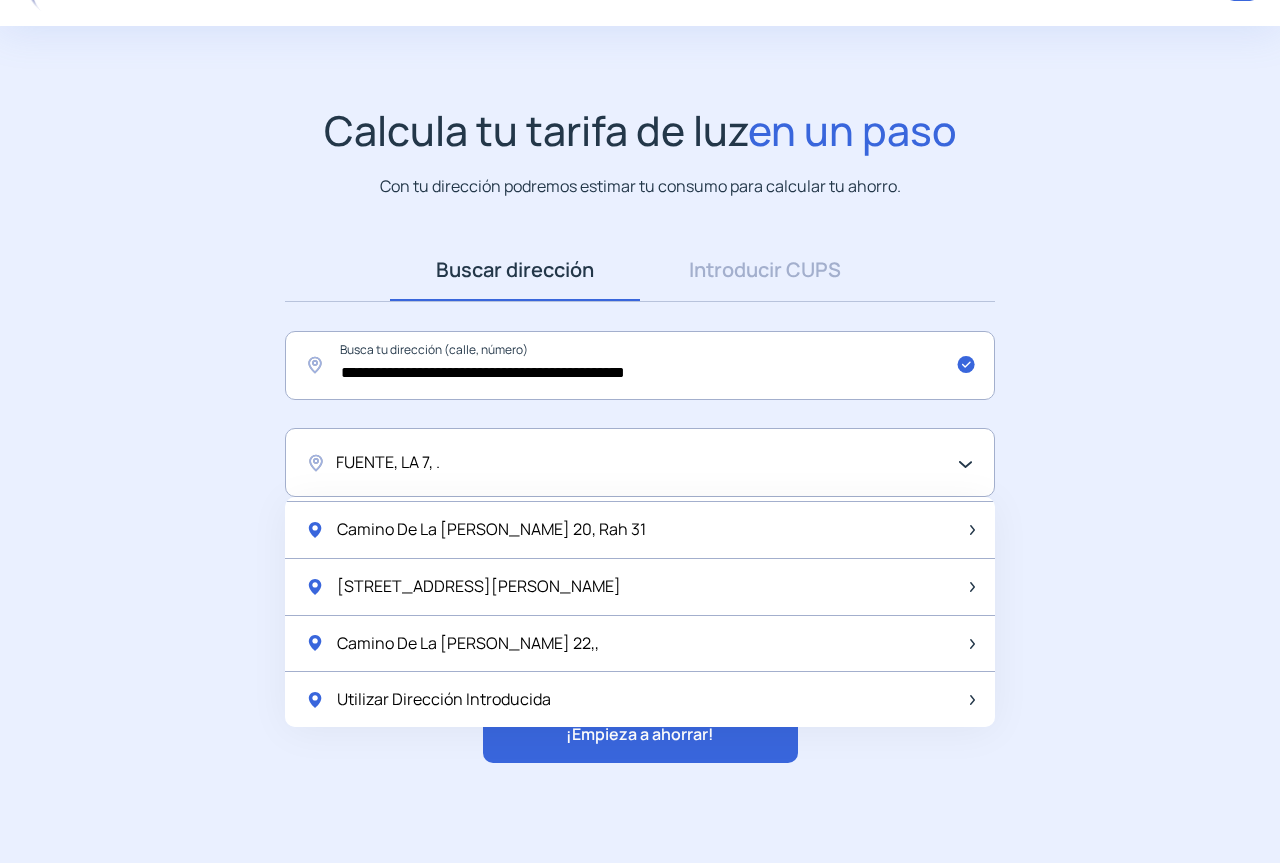 click on "**********" 